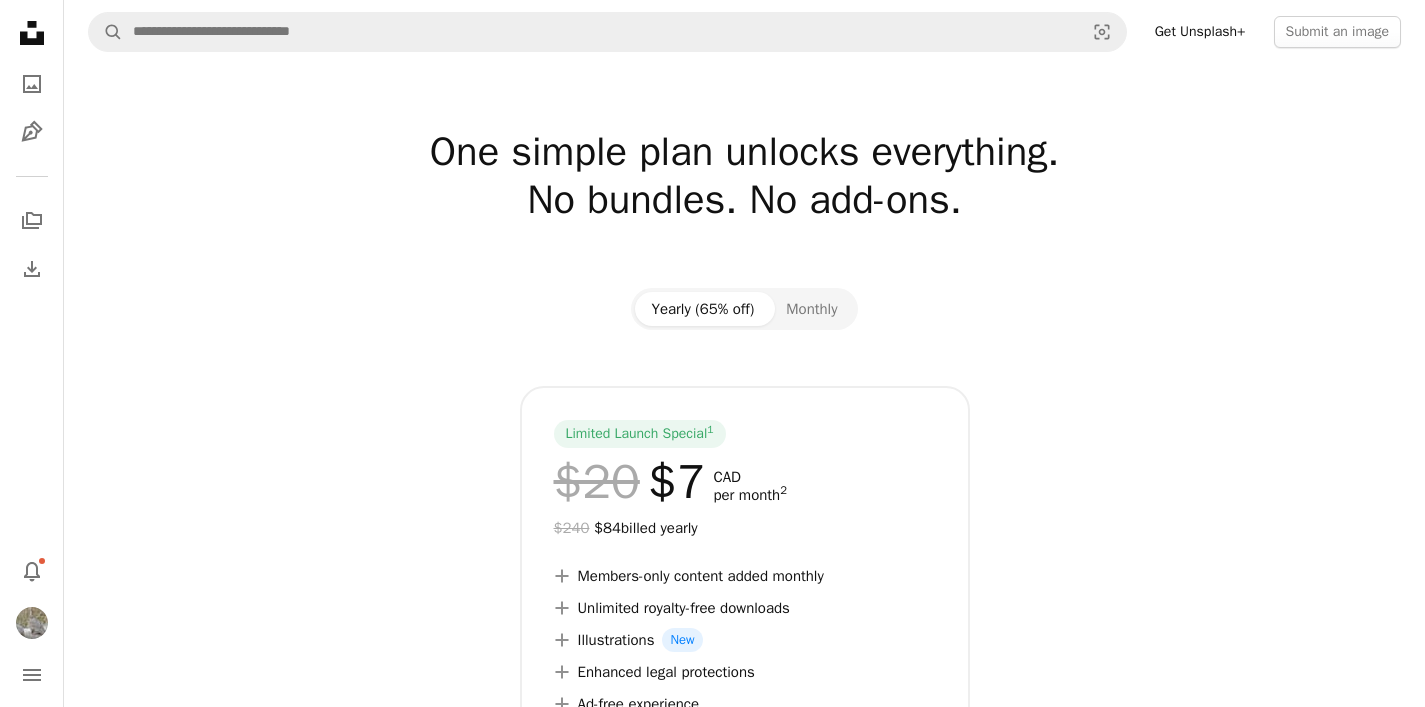 scroll, scrollTop: 0, scrollLeft: 0, axis: both 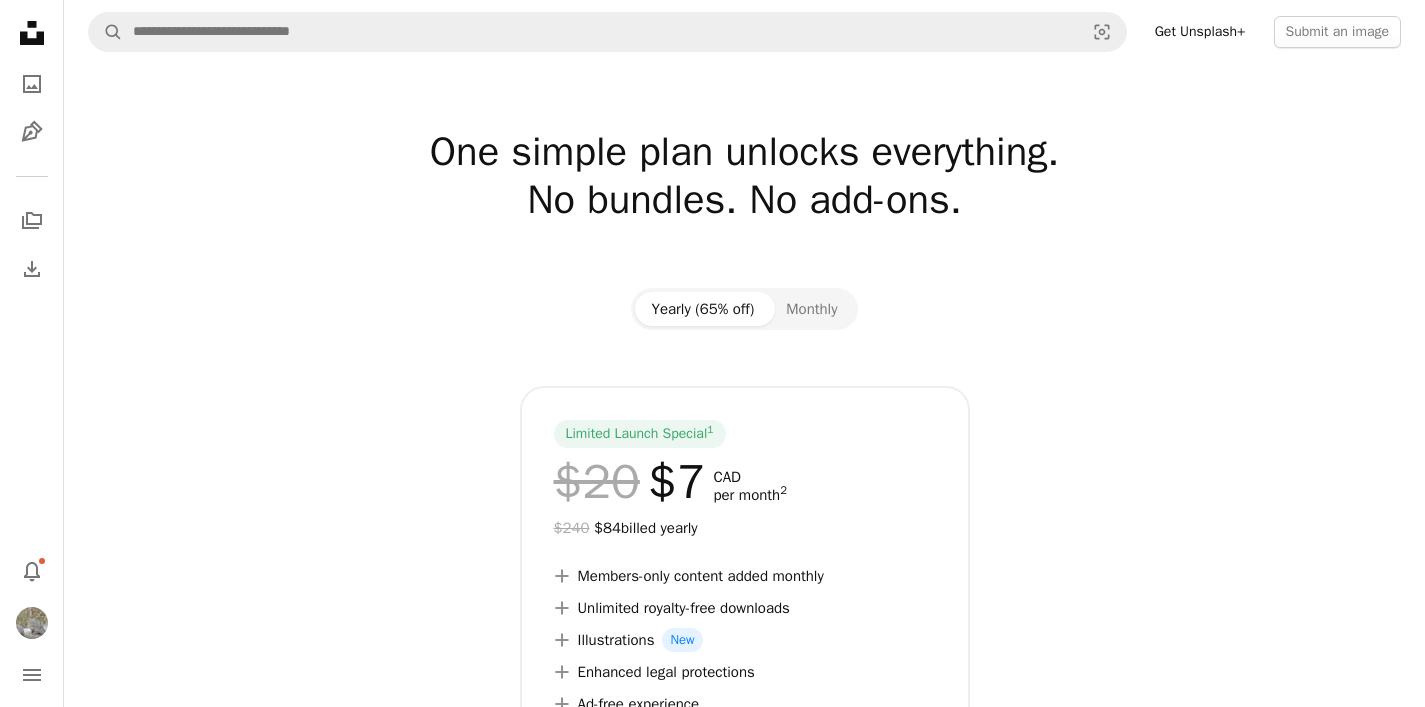 click on "Unsplash logo Unsplash Home" 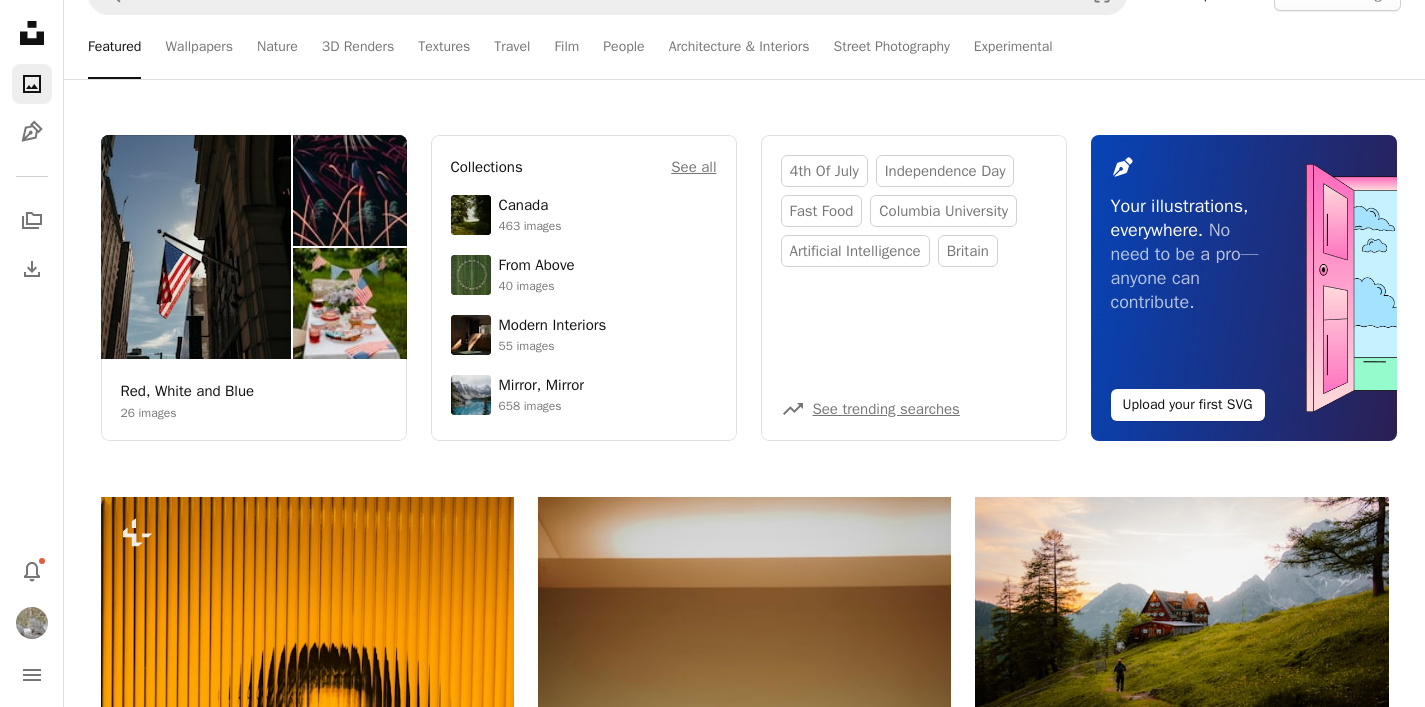scroll, scrollTop: 0, scrollLeft: 0, axis: both 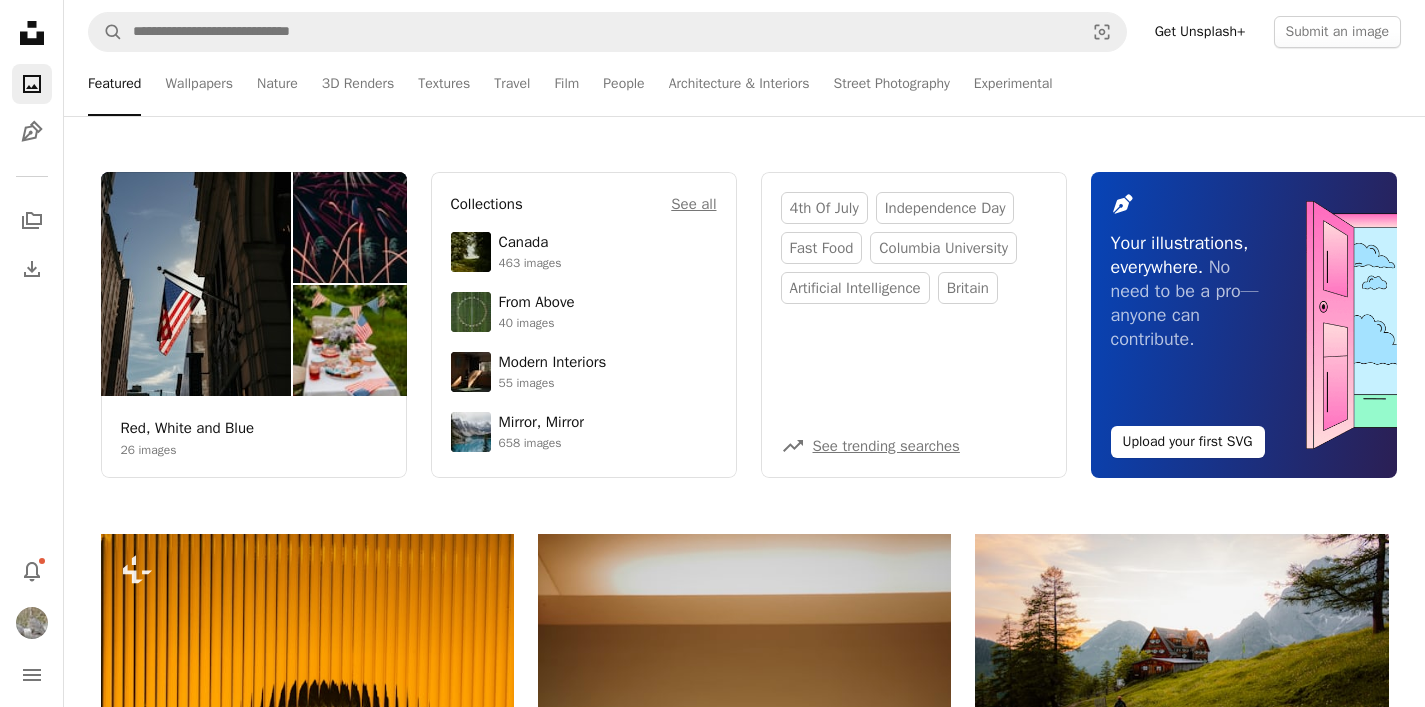 drag, startPoint x: 110, startPoint y: 479, endPoint x: 79, endPoint y: 551, distance: 78.39005 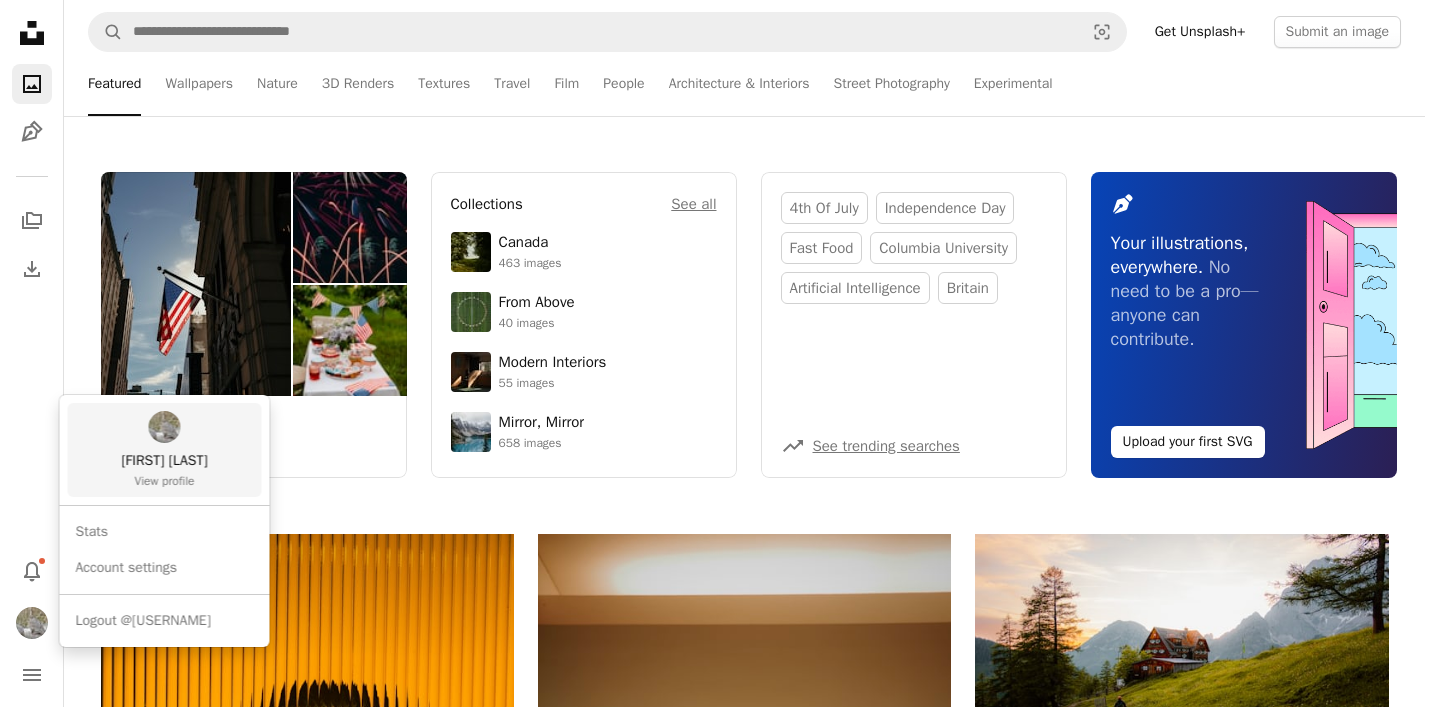 click on "[FIRST] [LAST]" at bounding box center (164, 461) 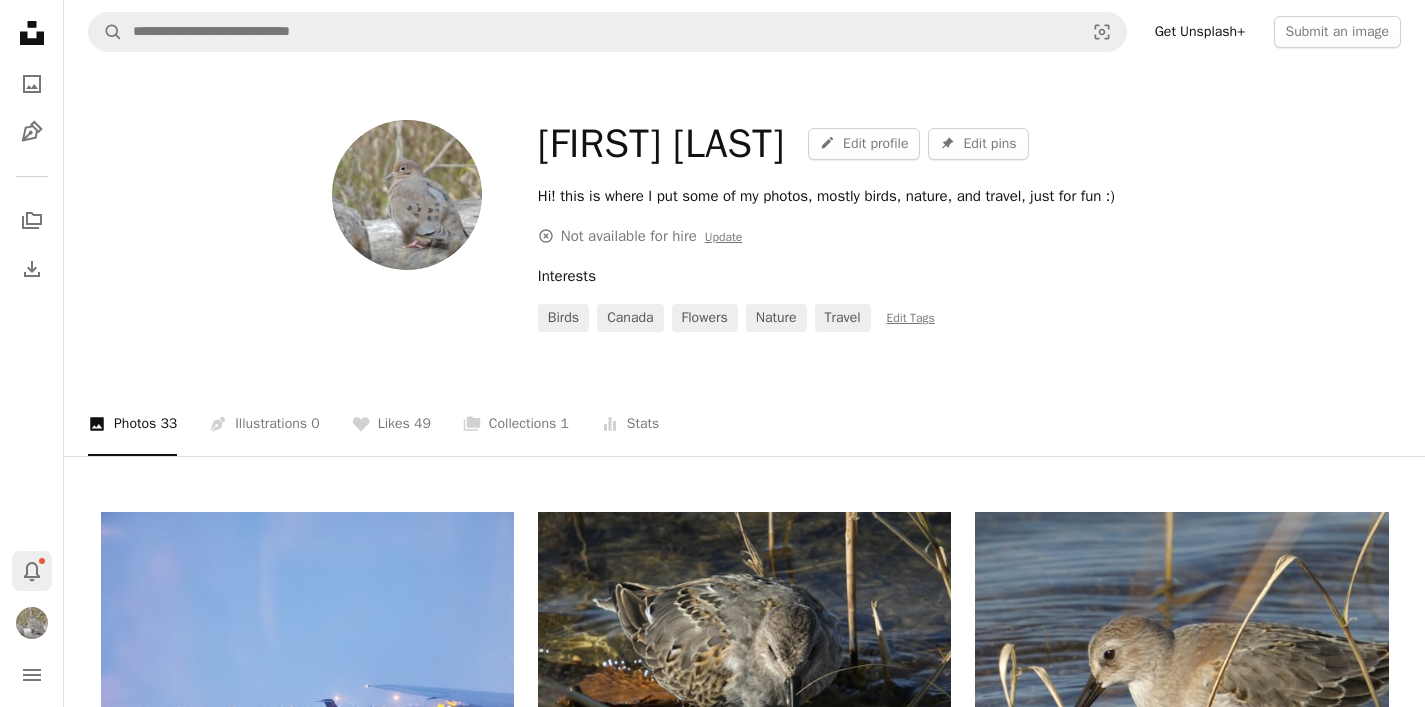 click on "Bell" at bounding box center [32, 571] 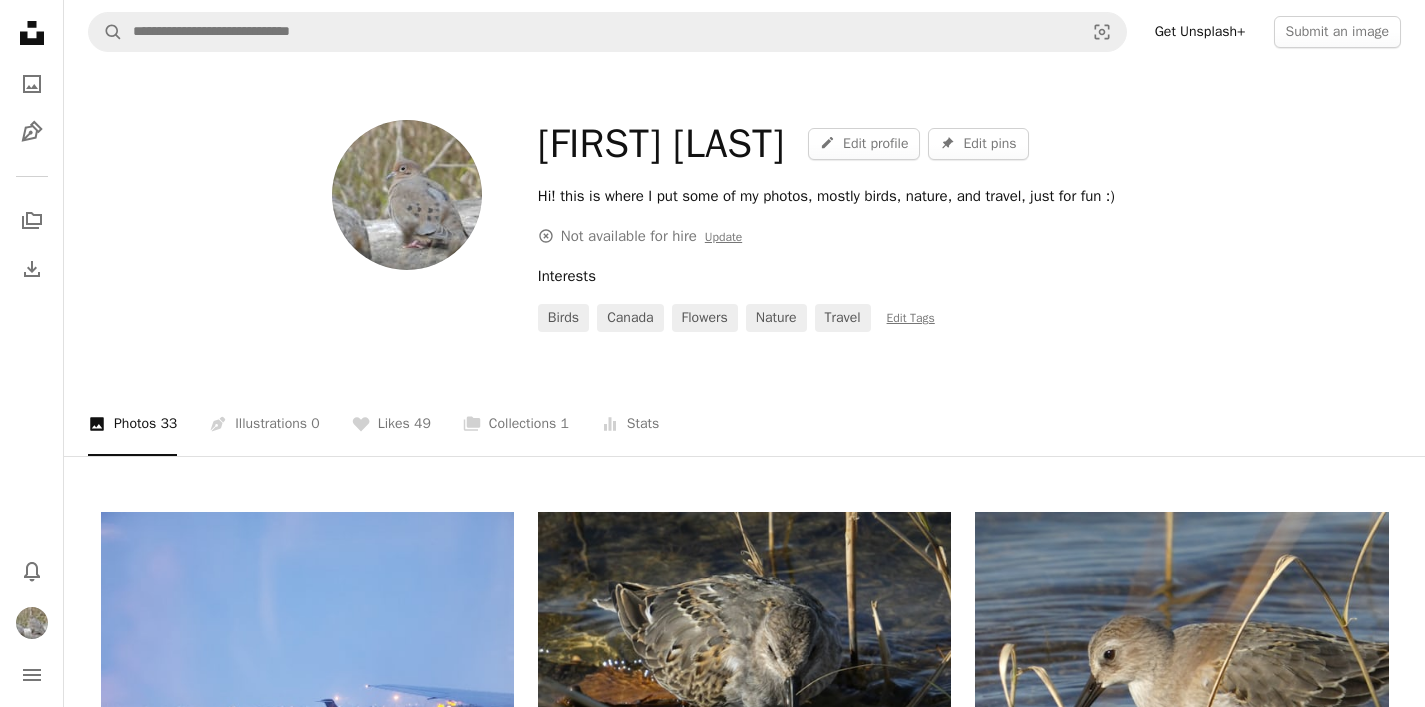 click on "A photo Photos   33 Pen Tool Illustrations   0 A heart Likes   49 A stack of folders Collections   1 Stats icon Stats" at bounding box center (744, 424) 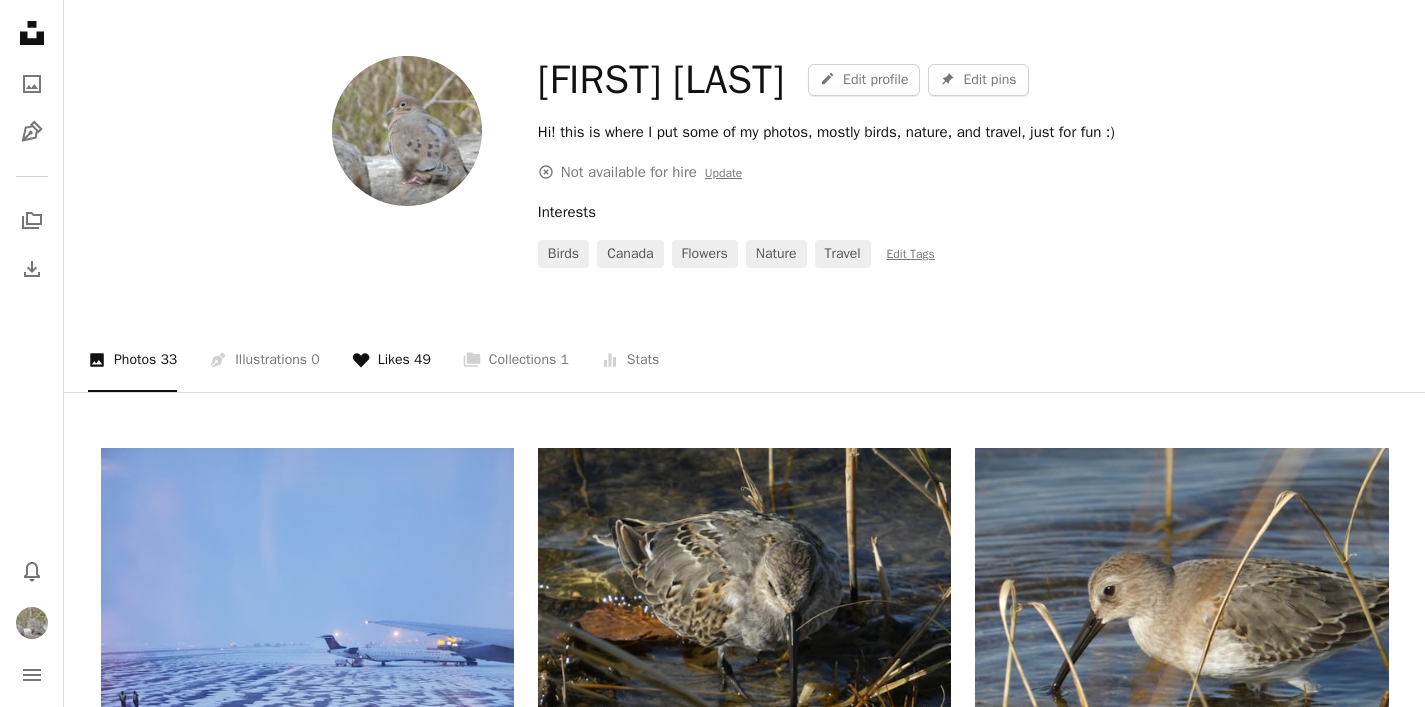 scroll, scrollTop: 0, scrollLeft: 0, axis: both 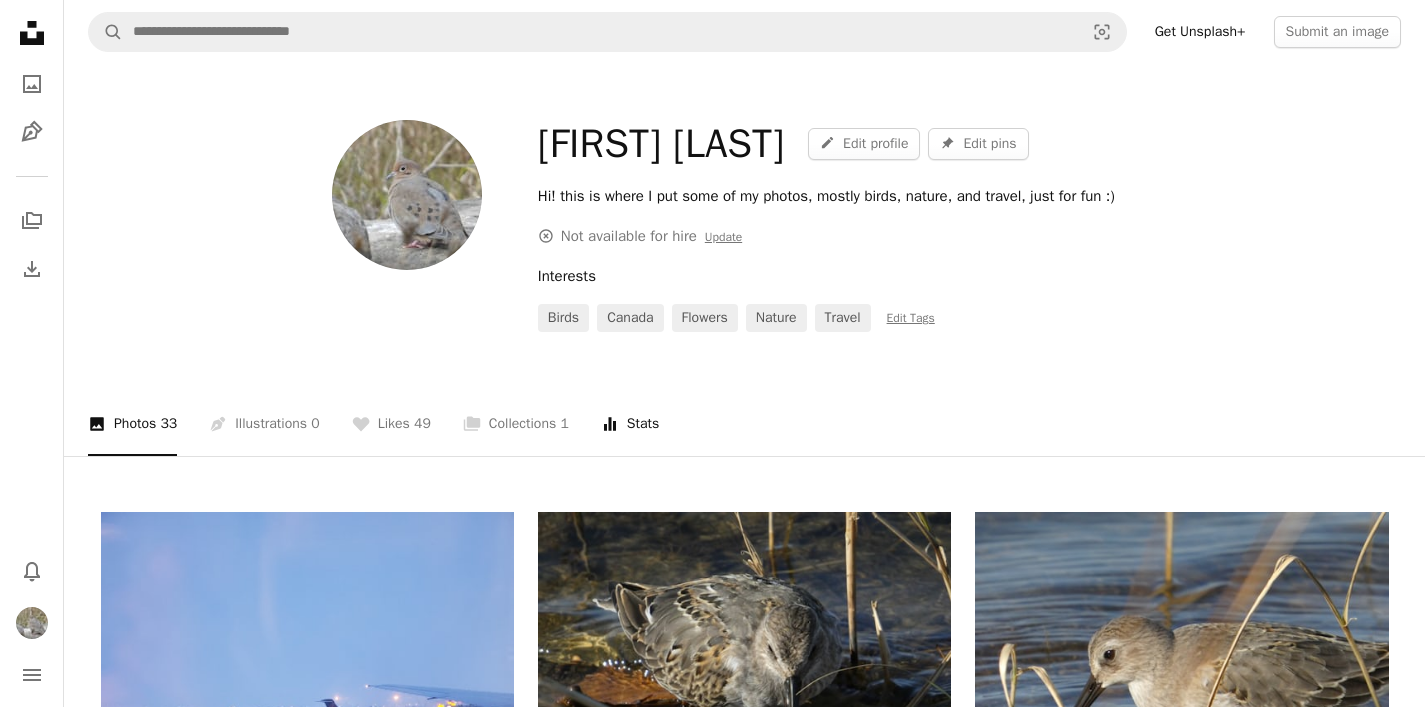 click on "Stats icon" 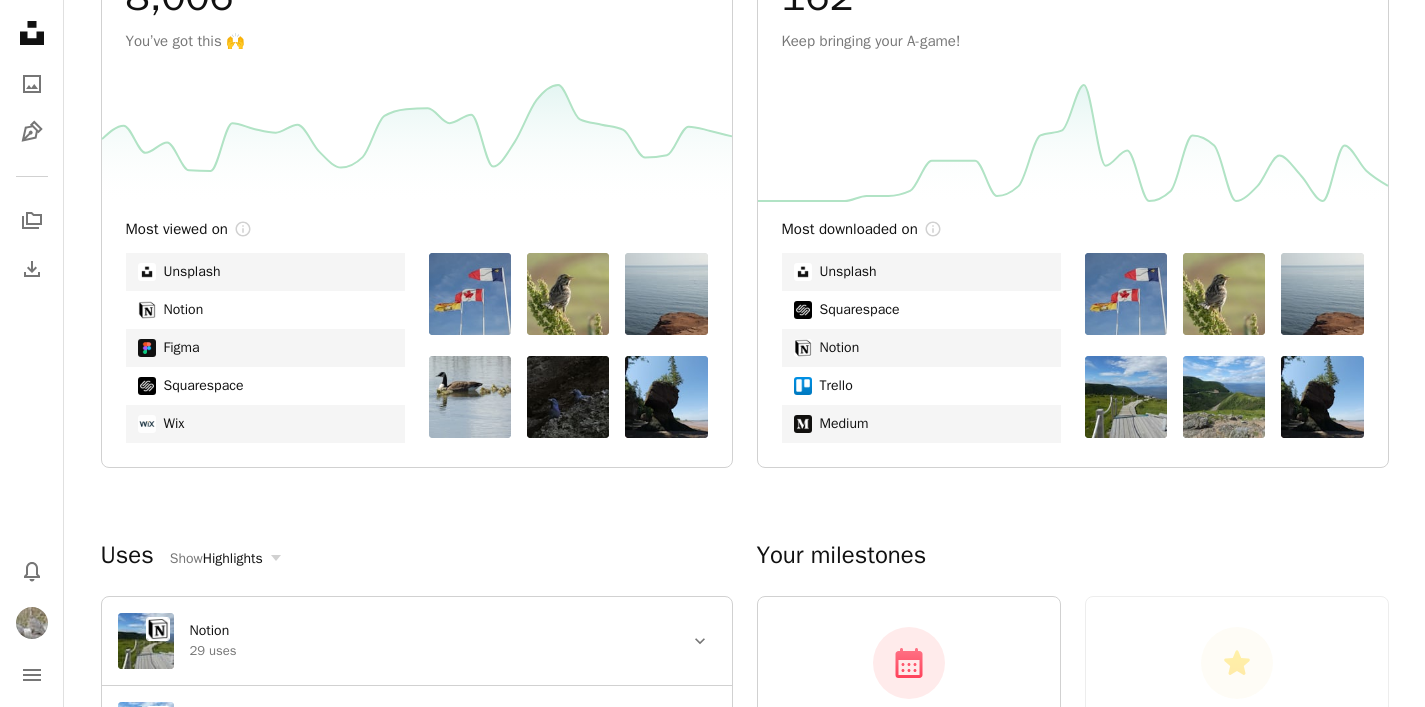 scroll, scrollTop: 1000, scrollLeft: 0, axis: vertical 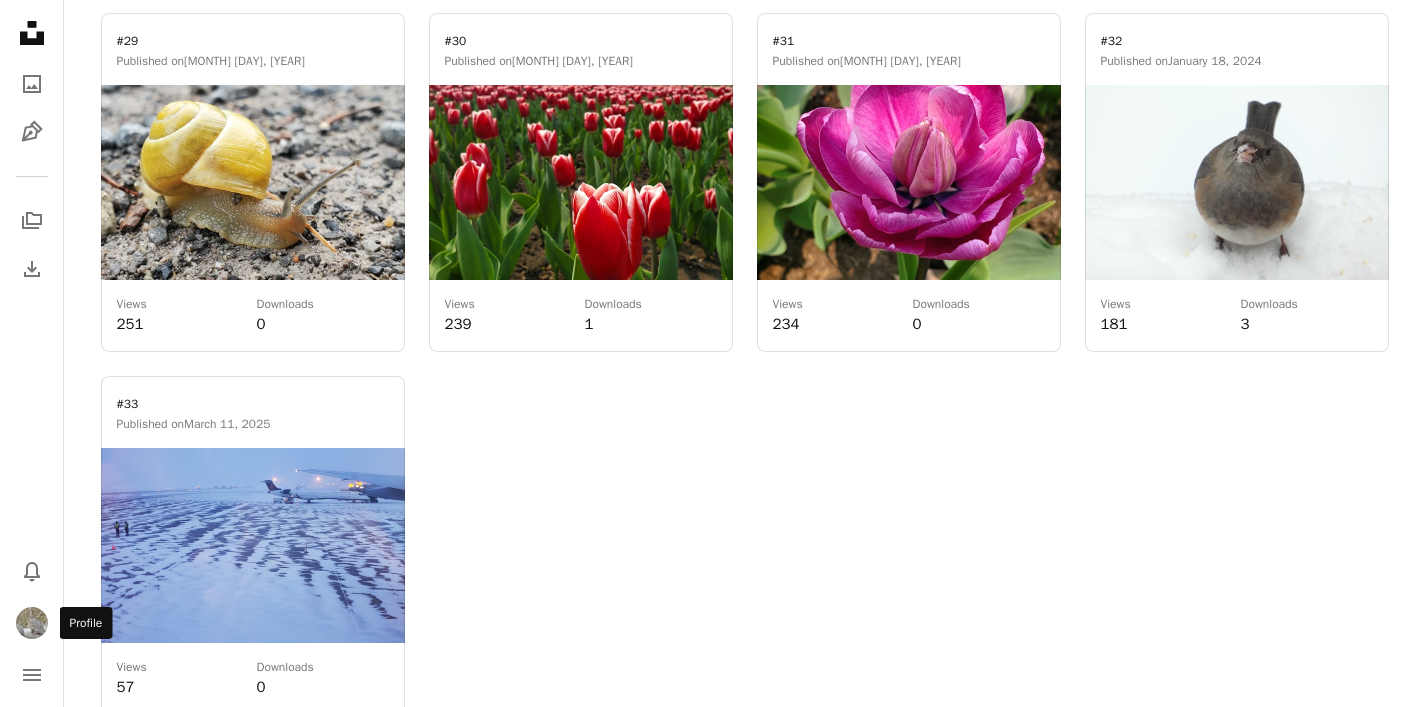 click at bounding box center (32, 623) 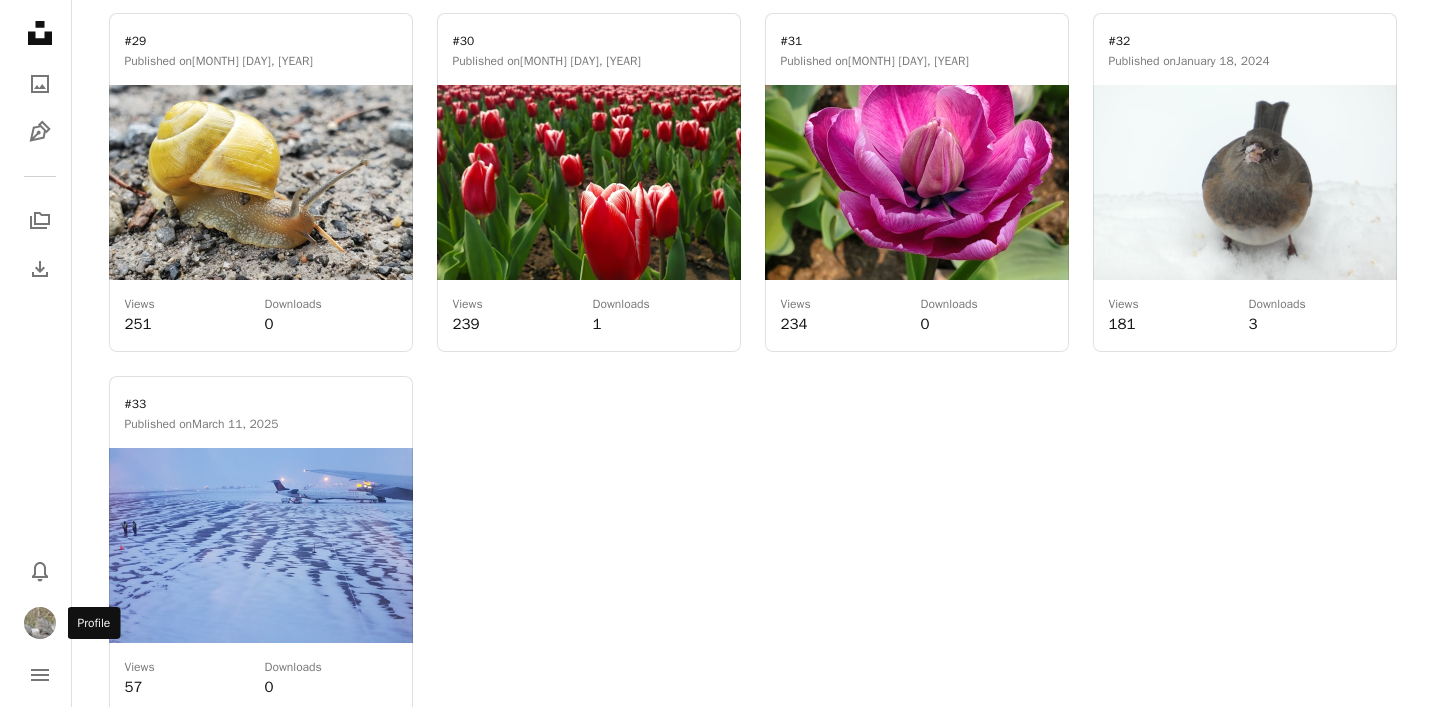 scroll, scrollTop: 0, scrollLeft: 0, axis: both 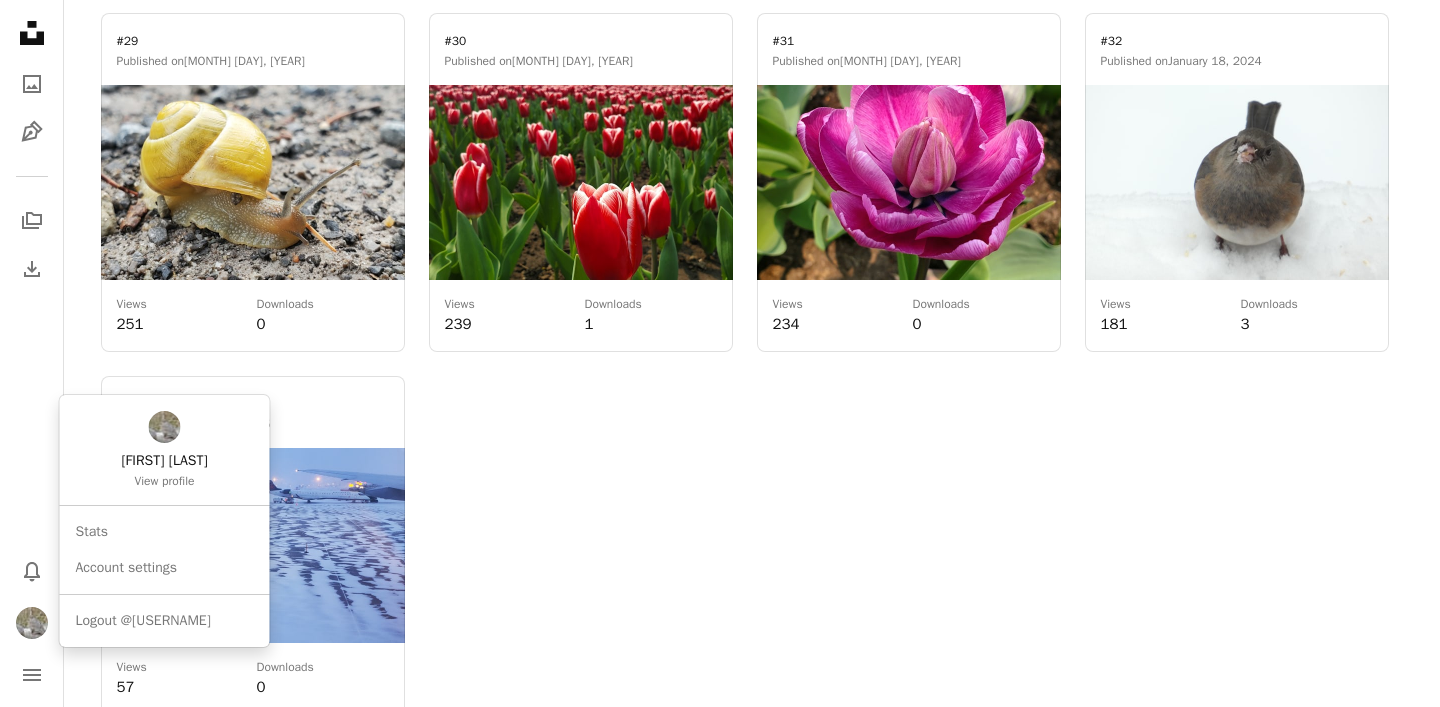 click on "Unsplash logo Unsplash Home A photo Pen Tool A stack of folders Download Bell navigation menu A magnifying glass Visual search Get Unsplash+ Submit an image [FIRST] [LAST] A pencil Edit profile Pin Edit pins Hi! this is where I put some of my photos, mostly birds, nature, and travel, just for fun :) An X outlined Not available for hire Update Interests birds canada flowers nature travel Edit Tags A photo Photos   33 Pen Tool Illustrations   0 A heart Likes   49 A stack of folders Collections   1 Stats icon Stats [FIRST] [LAST] A pencil Edit profile Pin Edit pins Insights Last 30 days A warning sign We are experiencing issues with stats calculations. Your data may be temporarily delayed or inaccurate. Views 8,006 You’ve got this 🙌 Most viewed on   Info icon Unsplash Notion Figma Squarespace Wix Downloads 162 Keep bringing your A-game! Most downloaded on   Info icon Unsplash Squarespace Notion Trello Medium Uses Show  Highlights Notion 29 uses Chevron down Trello 3 uses Chevron down Figma 2 uses Typeform" at bounding box center (712, 353) 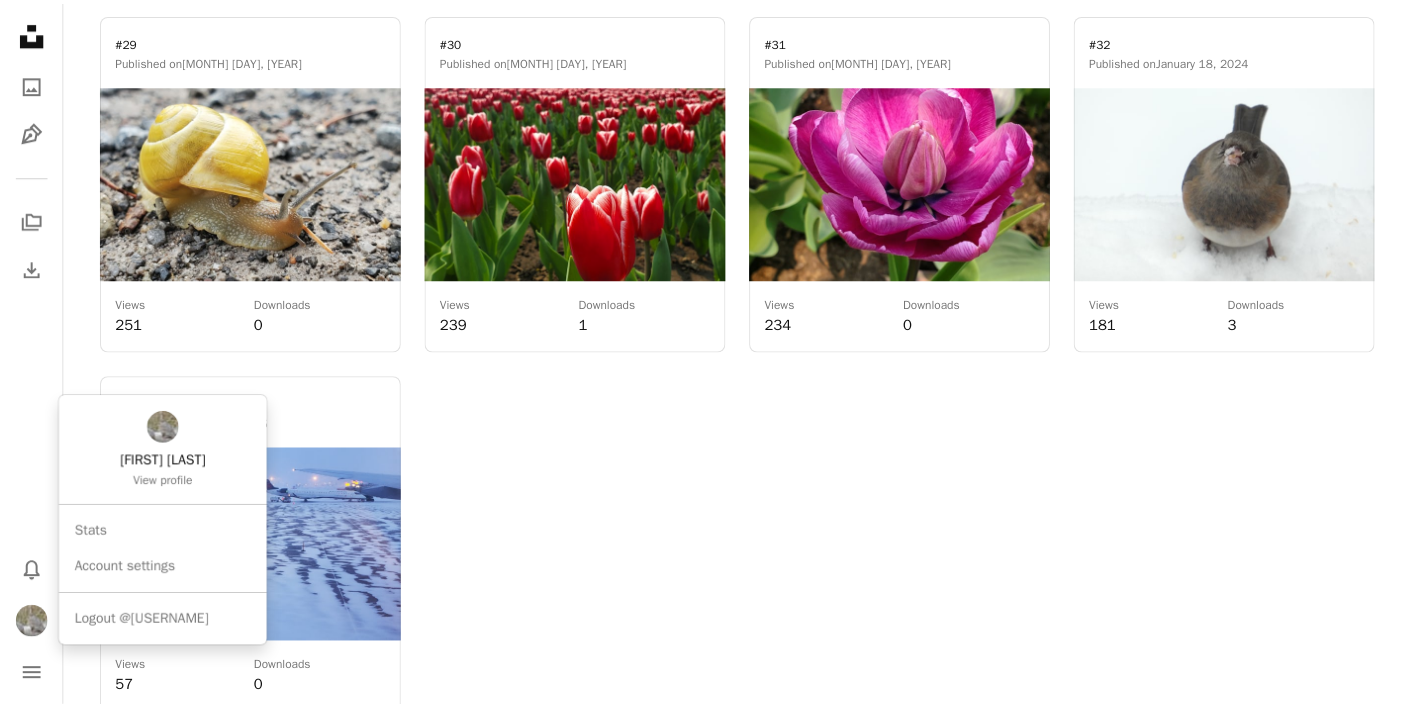 scroll, scrollTop: 4400, scrollLeft: 0, axis: vertical 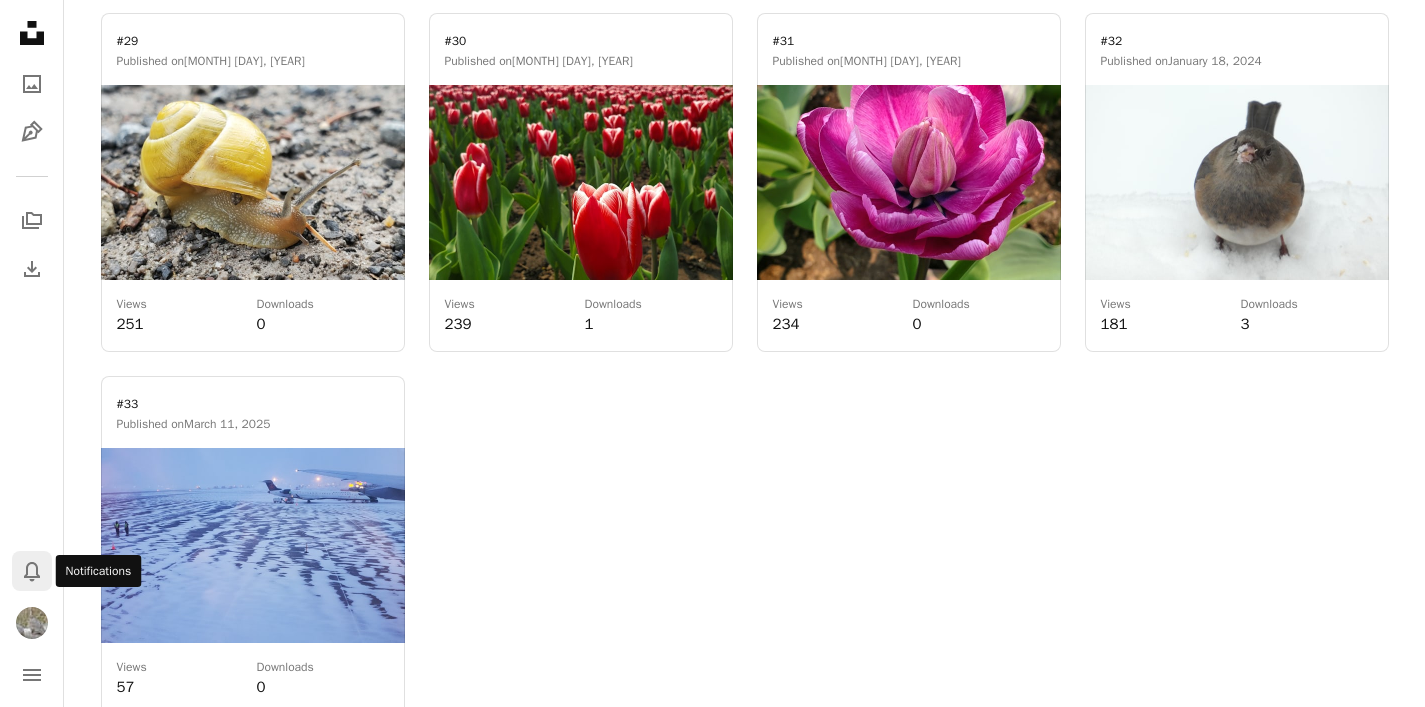 click 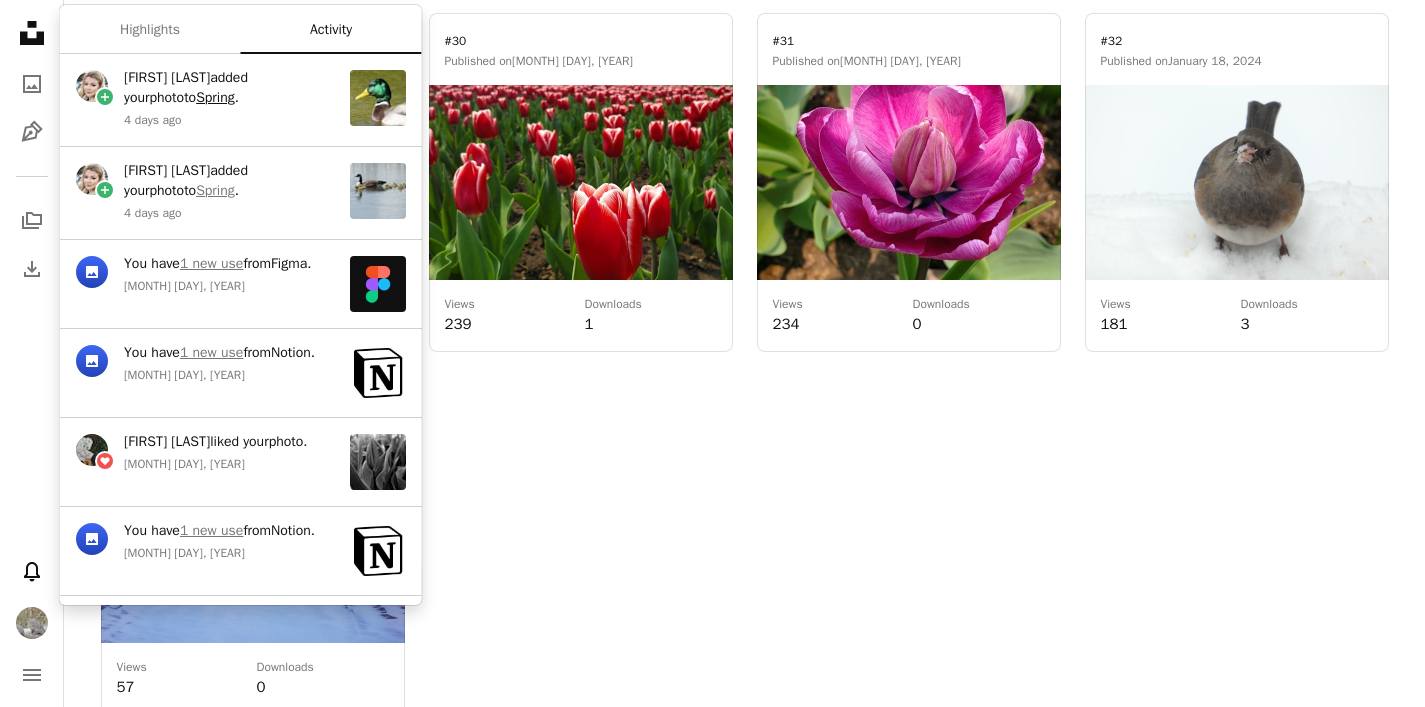 click on "Spring" at bounding box center (215, 97) 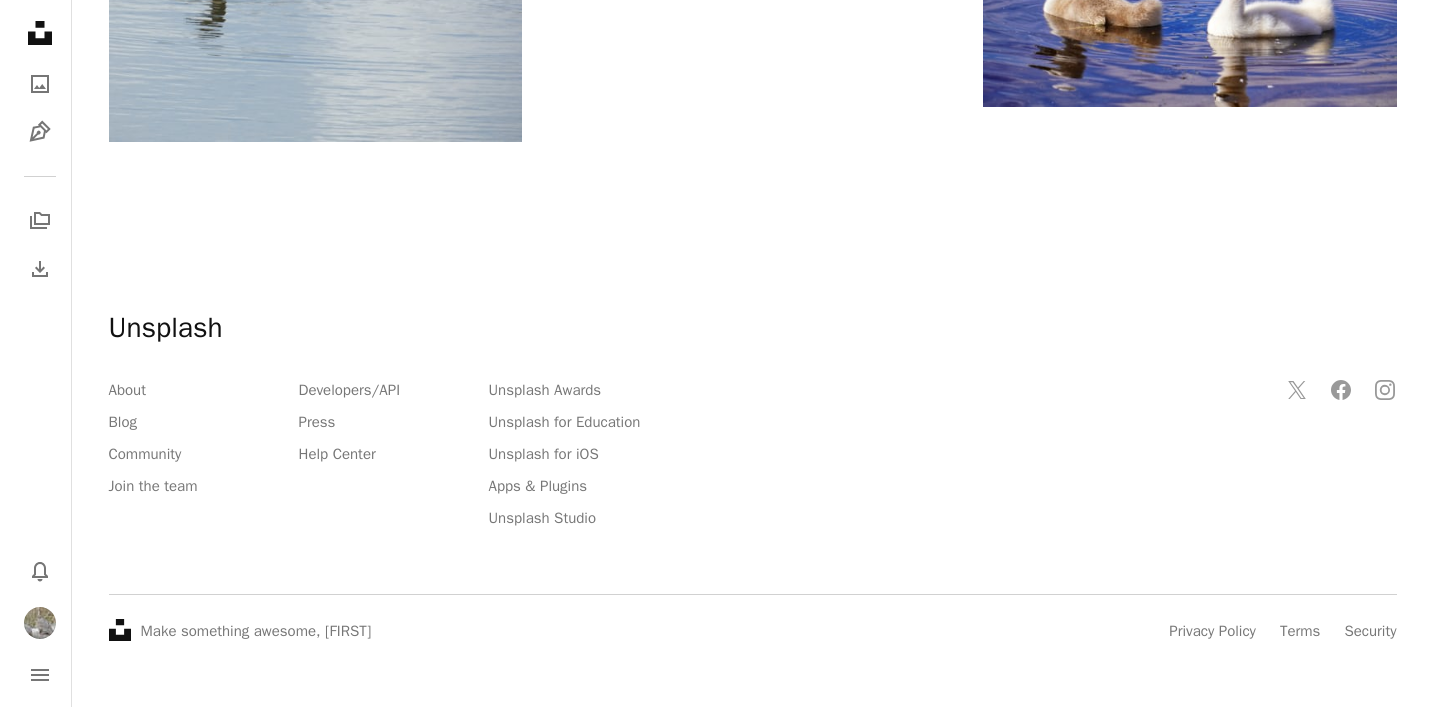 scroll, scrollTop: 1000, scrollLeft: 0, axis: vertical 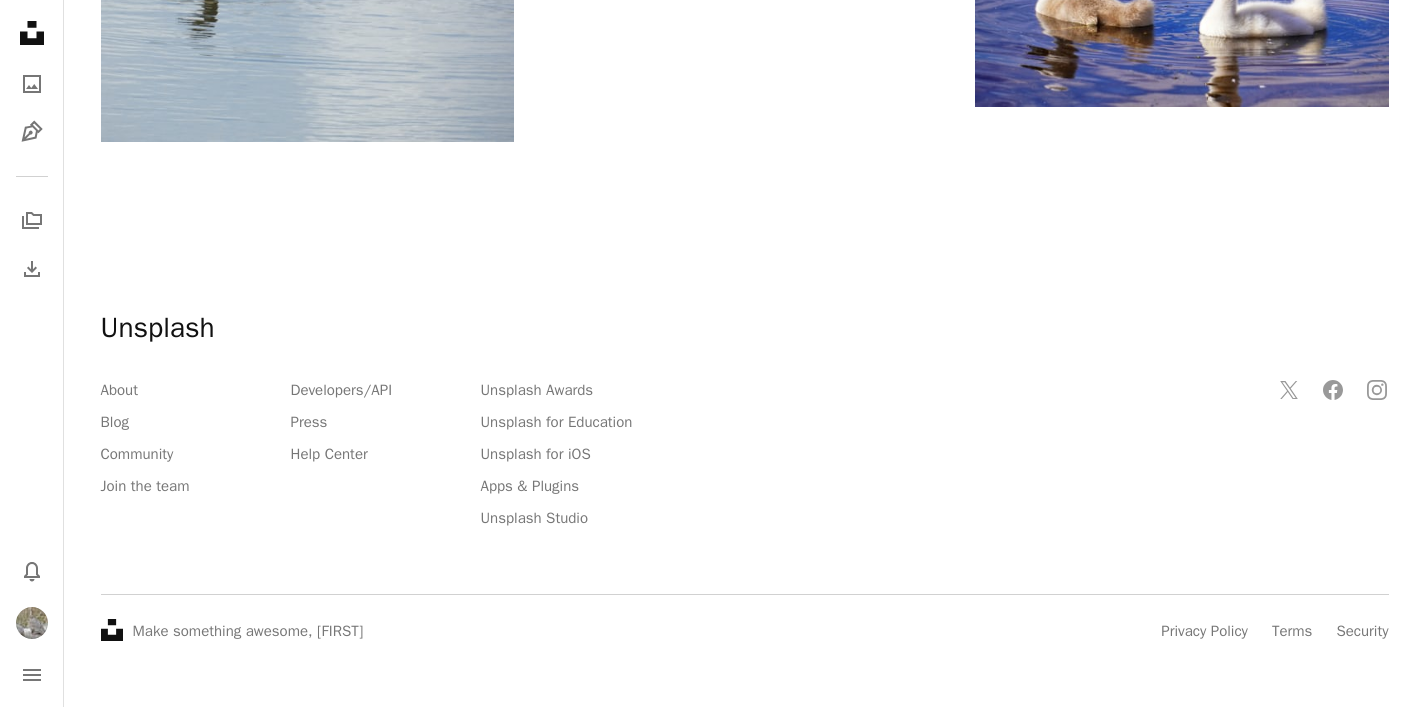 click at bounding box center [744, -308] 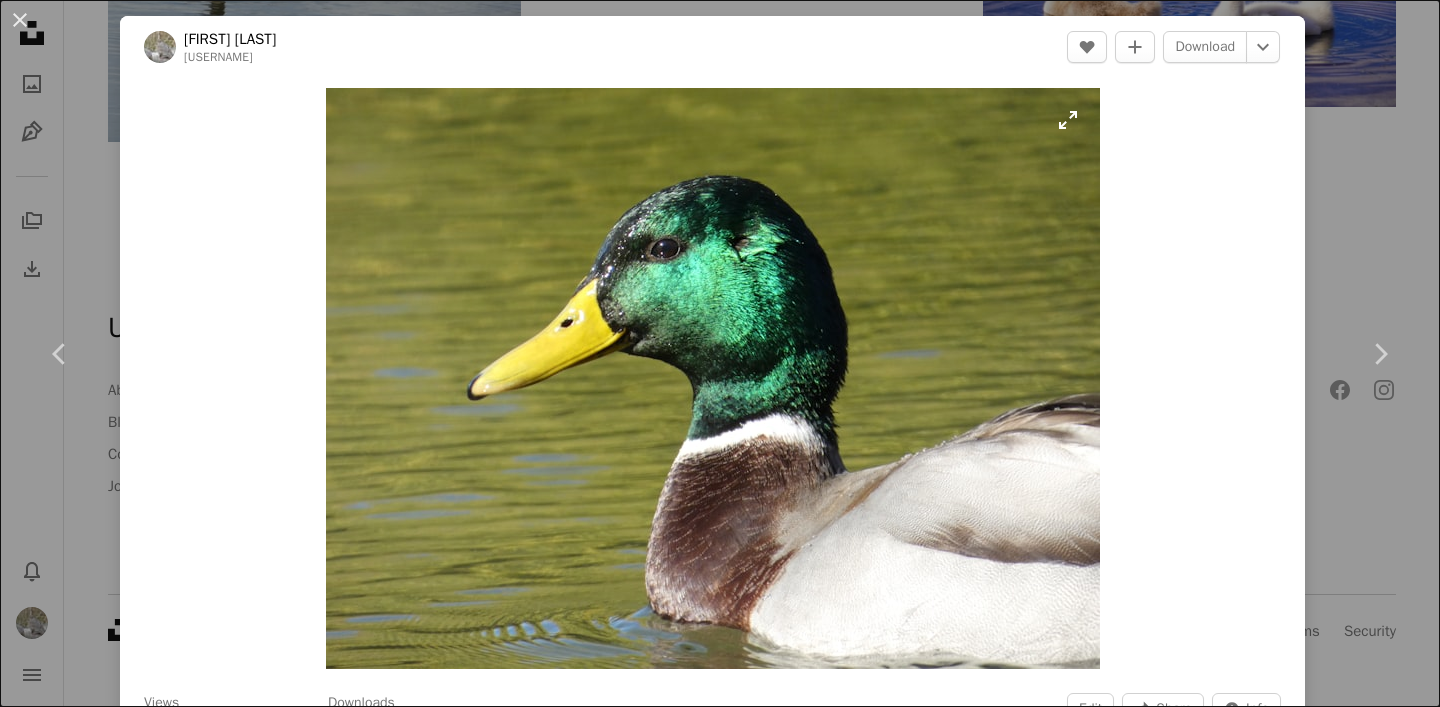 scroll, scrollTop: 300, scrollLeft: 0, axis: vertical 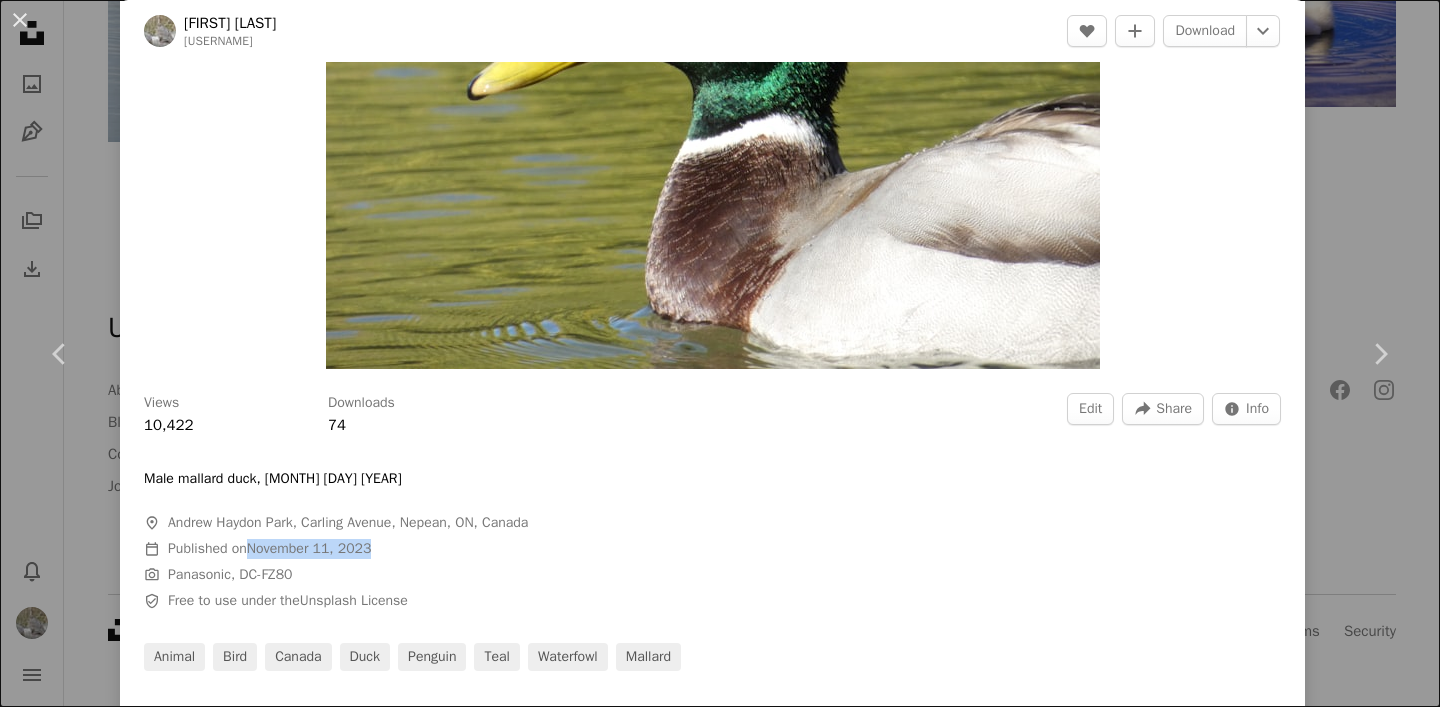 drag, startPoint x: 244, startPoint y: 555, endPoint x: 374, endPoint y: 557, distance: 130.01538 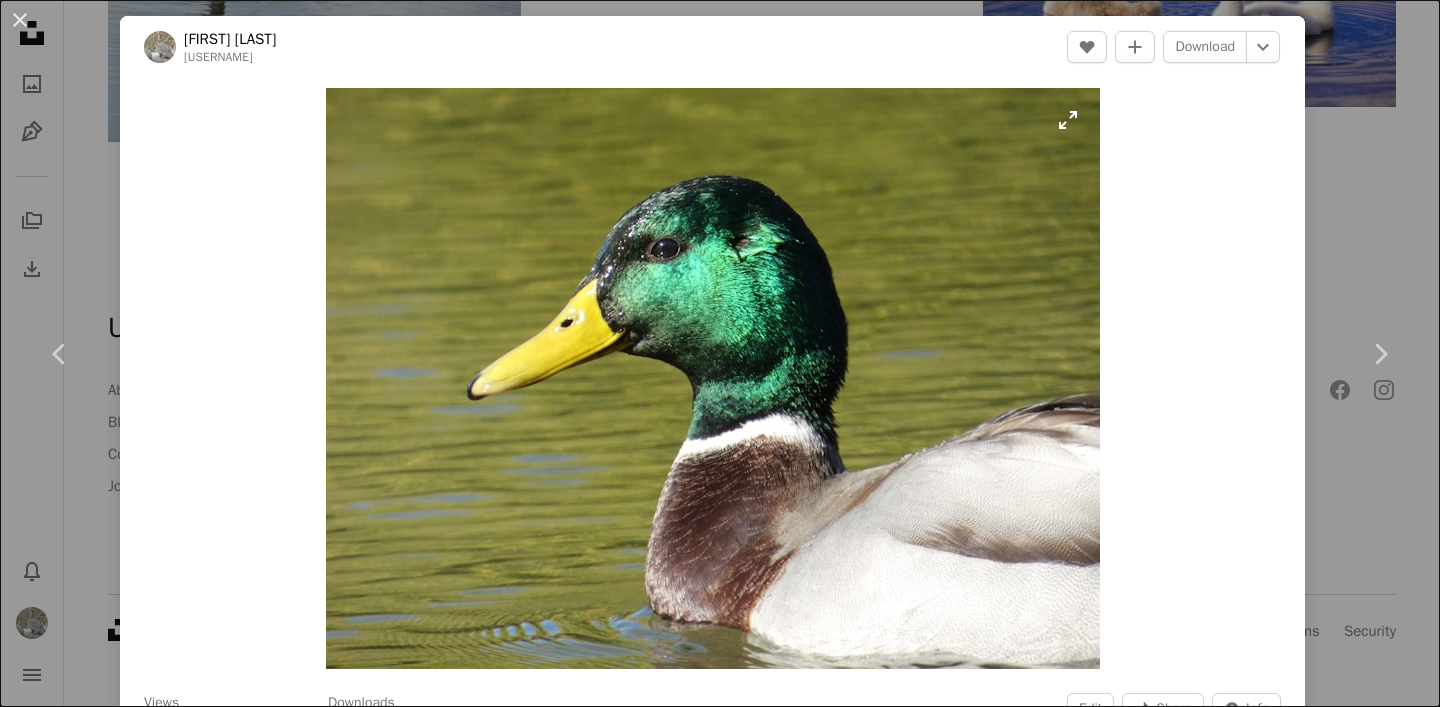 scroll, scrollTop: 300, scrollLeft: 0, axis: vertical 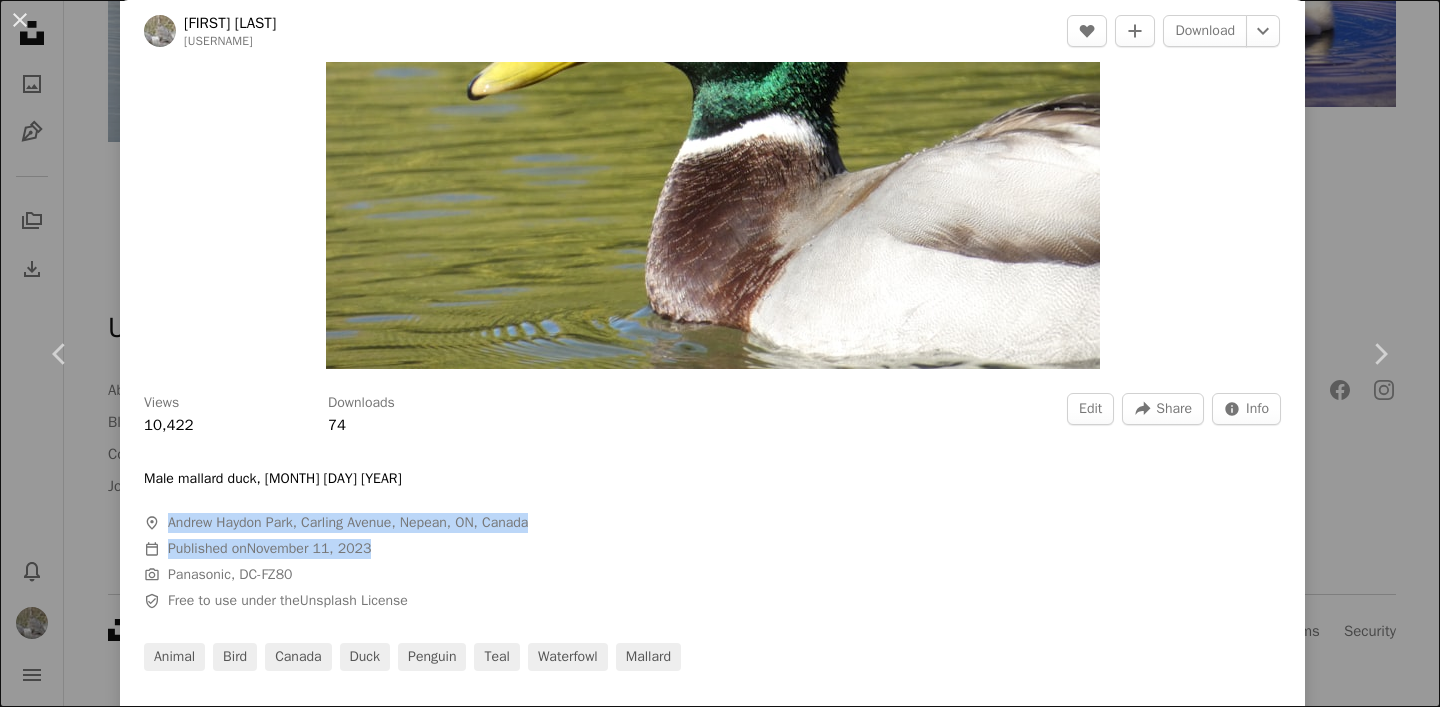 drag, startPoint x: 163, startPoint y: 521, endPoint x: 395, endPoint y: 551, distance: 233.93161 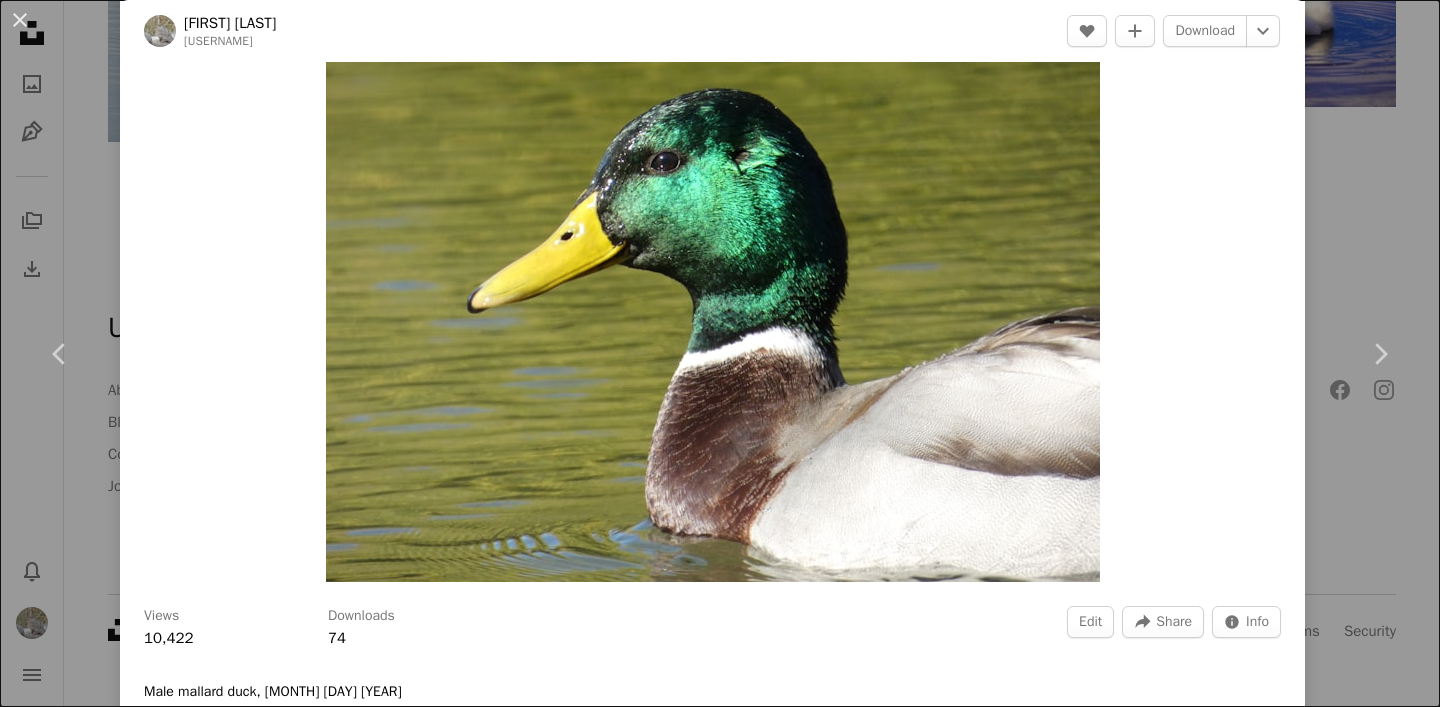 scroll, scrollTop: 0, scrollLeft: 0, axis: both 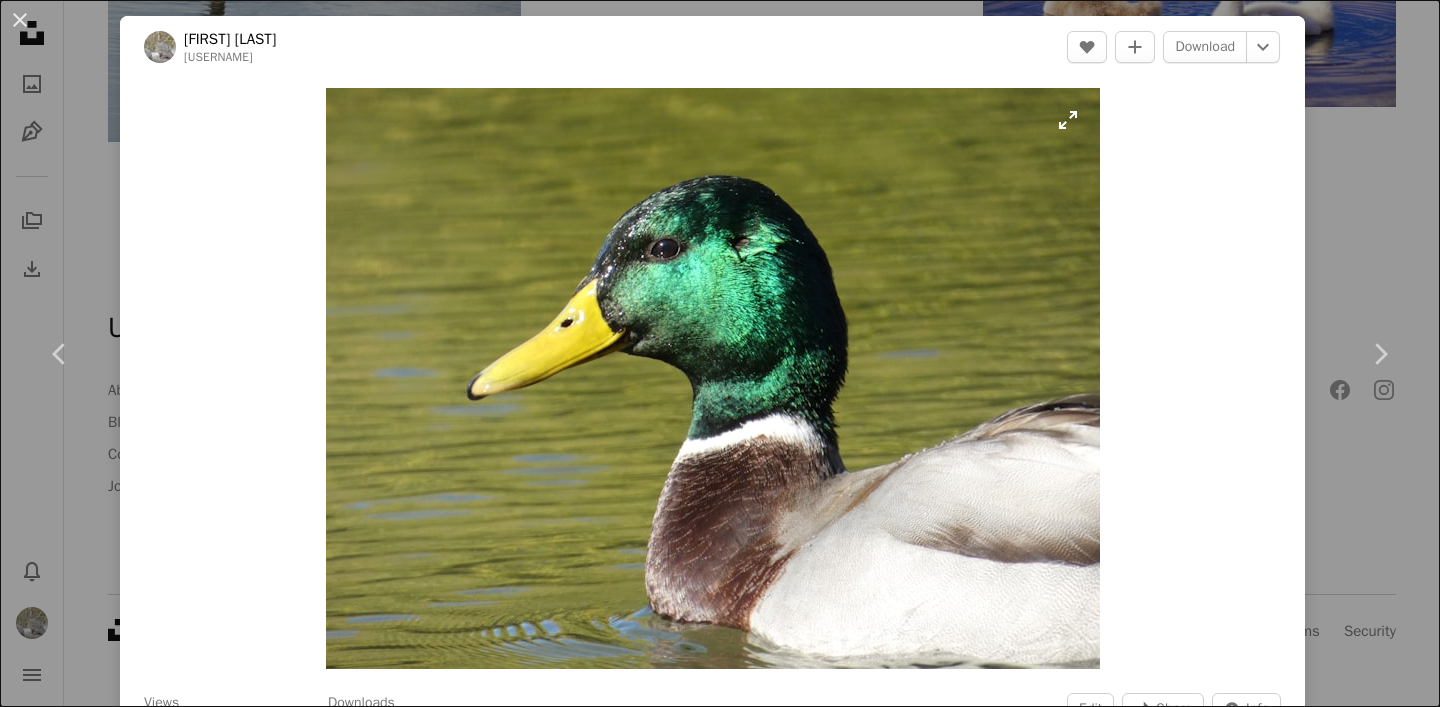 click at bounding box center (713, 378) 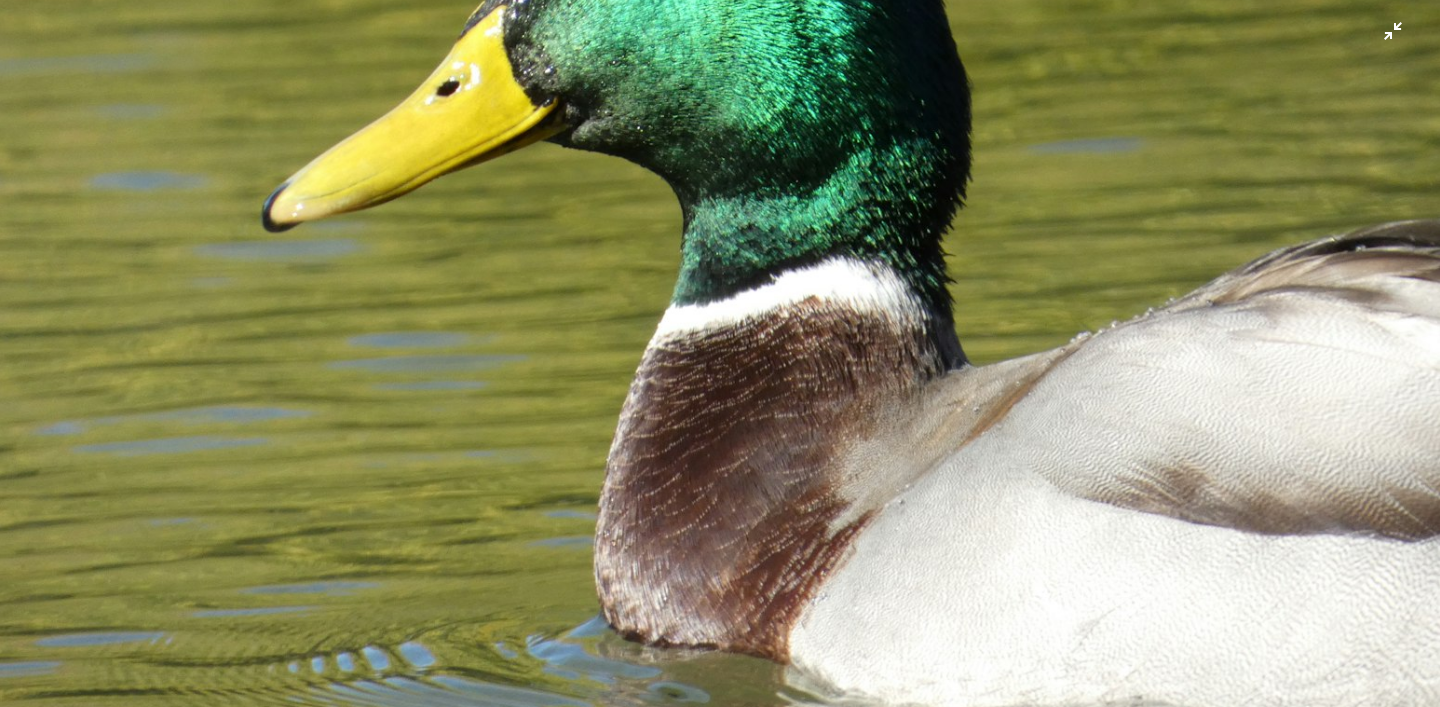 scroll, scrollTop: 350, scrollLeft: 0, axis: vertical 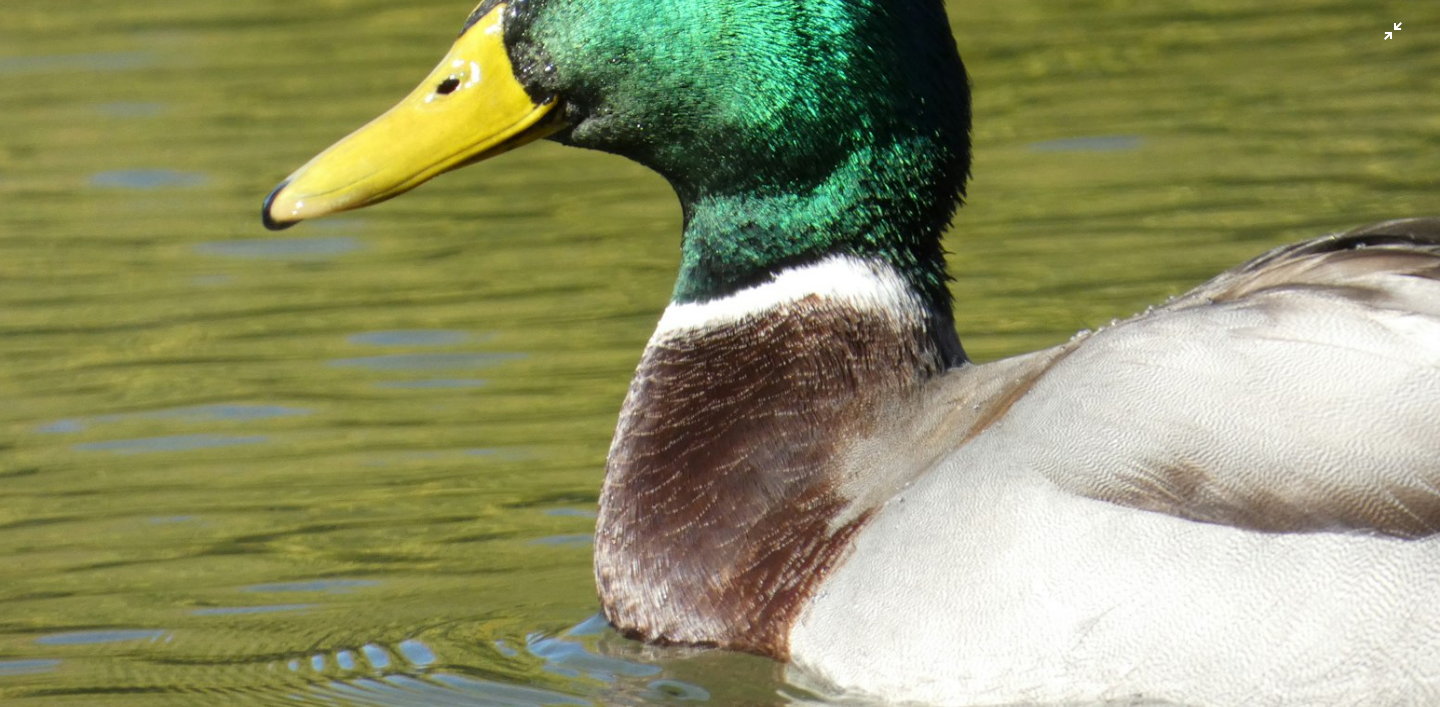 click at bounding box center (720, 190) 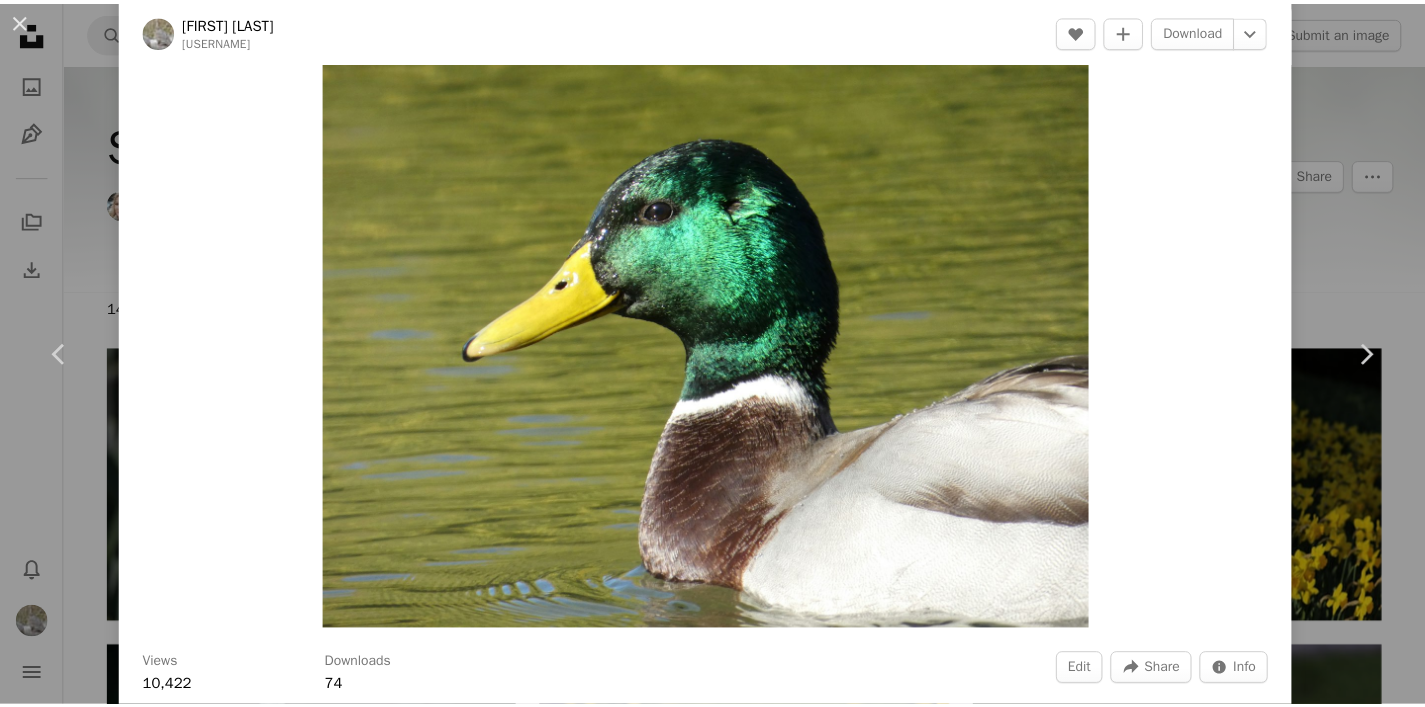 scroll, scrollTop: 0, scrollLeft: 0, axis: both 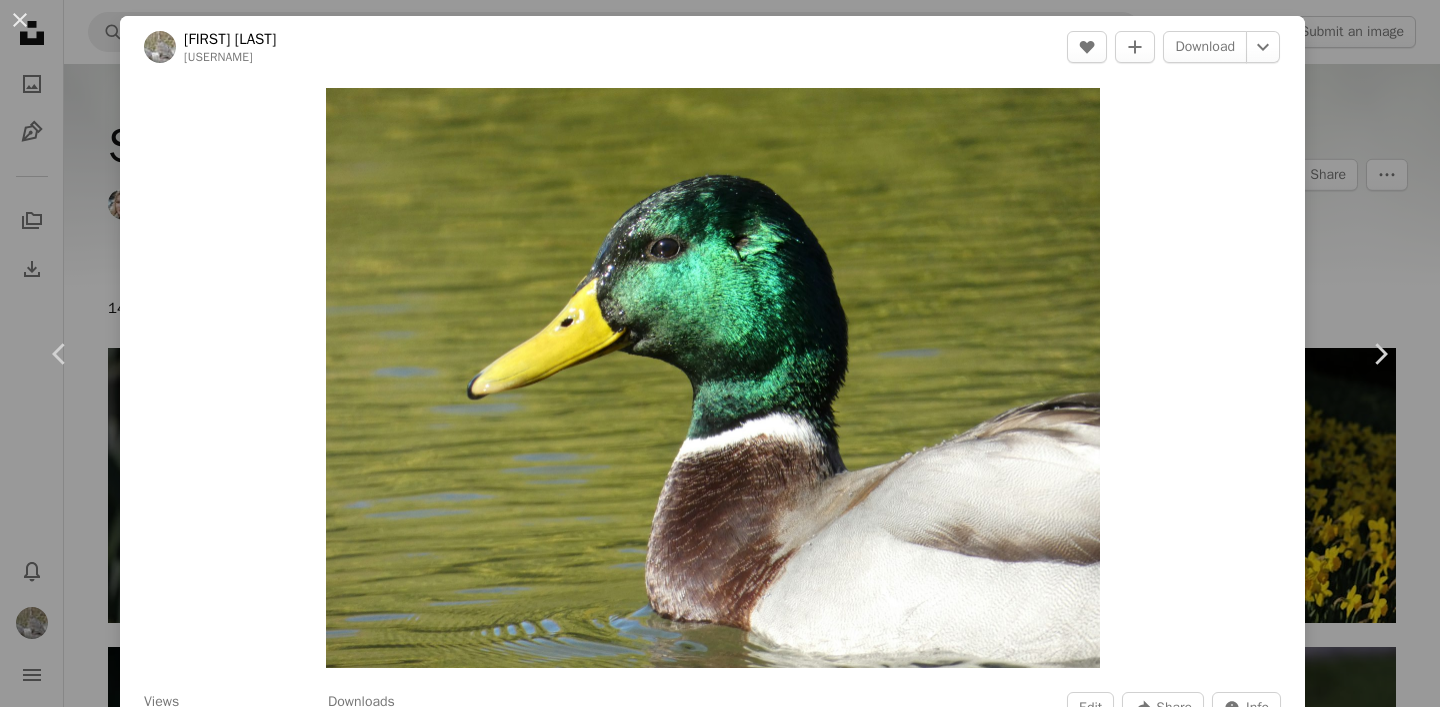 click on "An X shape Chevron left Chevron right [FIRST] [LAST] [EMAIL] Edit A heart A plus sign Download Chevron down Zoom in Views 10,422 Downloads 74 Edit A forward-right arrow Share Info icon Info Male mallard duck, October 23 2023 A map marker [CITY], [CITY], [STATE], [COUNTRY] Calendar outlined Published on  November 11, 2023 Camera Panasonic, DC-FZ80 Safety Free to use under the  Unsplash License animal bird canada duck penguin teal waterfowl mallard Related images A heart A plus sign the blowup Arrow pointing down A heart A plus sign [FIRST] [LAST] Arrow pointing down A heart A plus sign [FIRST] [LAST] Arrow pointing down A heart A plus sign [FIRST] [LAST] Available for hire A checkmark inside of a circle Arrow pointing down Plus sign for Unsplash+ A heart A plus sign Getty Images For  Unsplash+ A lock Download A heart A plus sign [FIRST] [LAST] Available for hire A checkmark inside of a circle Arrow pointing down A heart A plus sign [FIRST] [LAST] Arrow pointing down A heart Z N For" at bounding box center [720, 353] 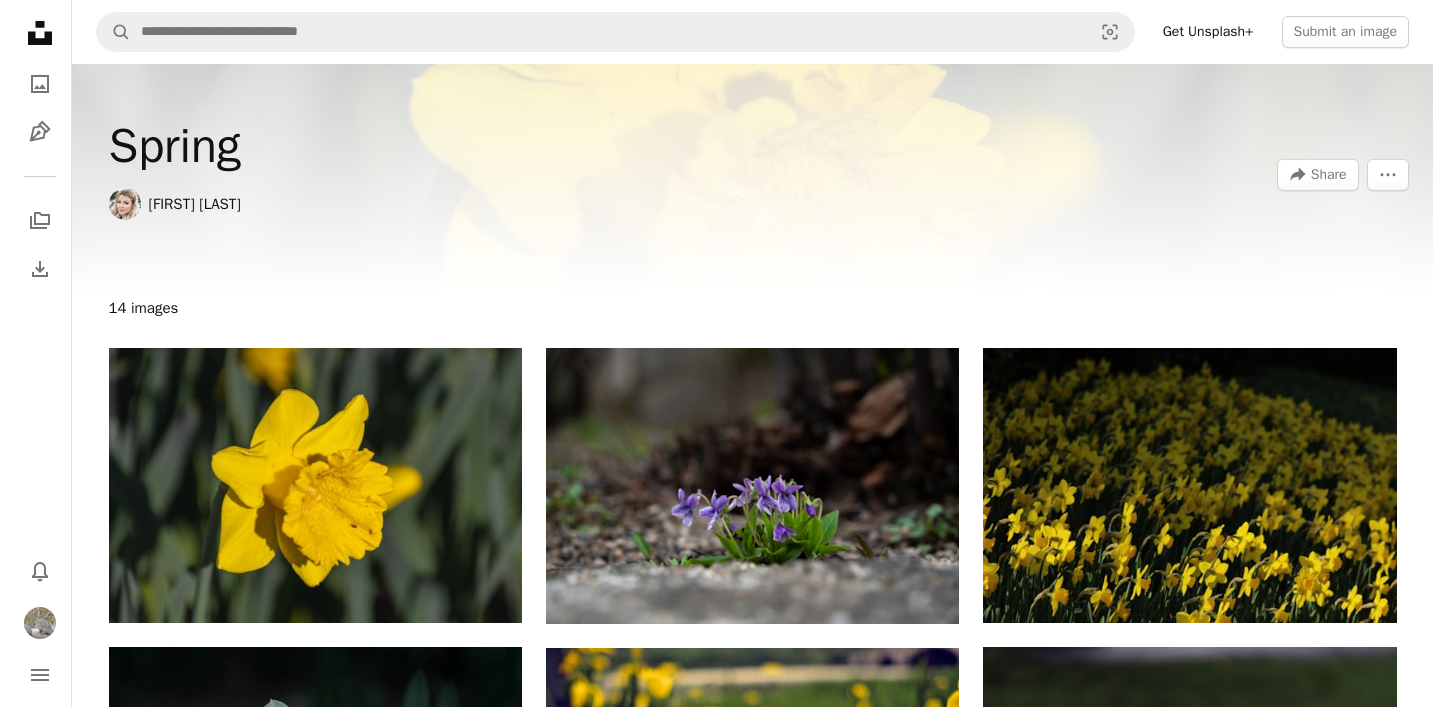 scroll, scrollTop: 1200, scrollLeft: 0, axis: vertical 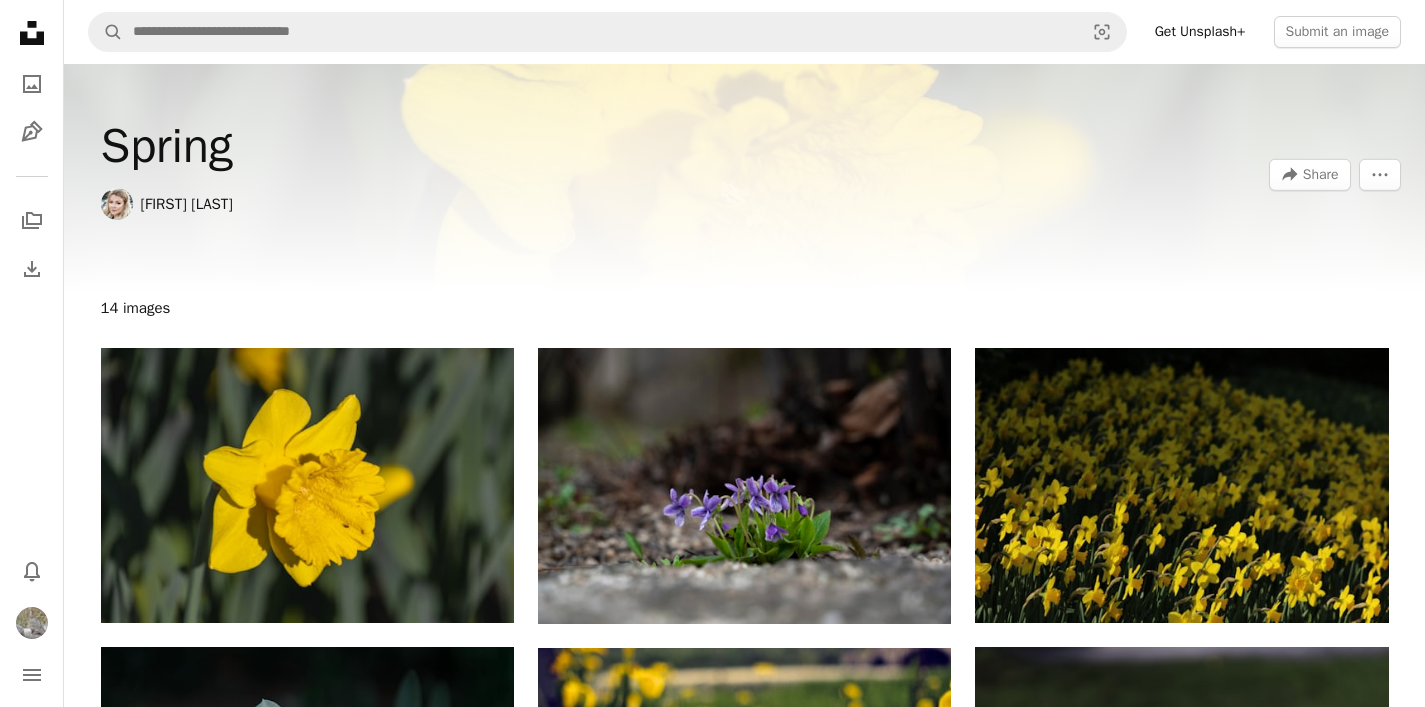click at bounding box center (1181, 1683) 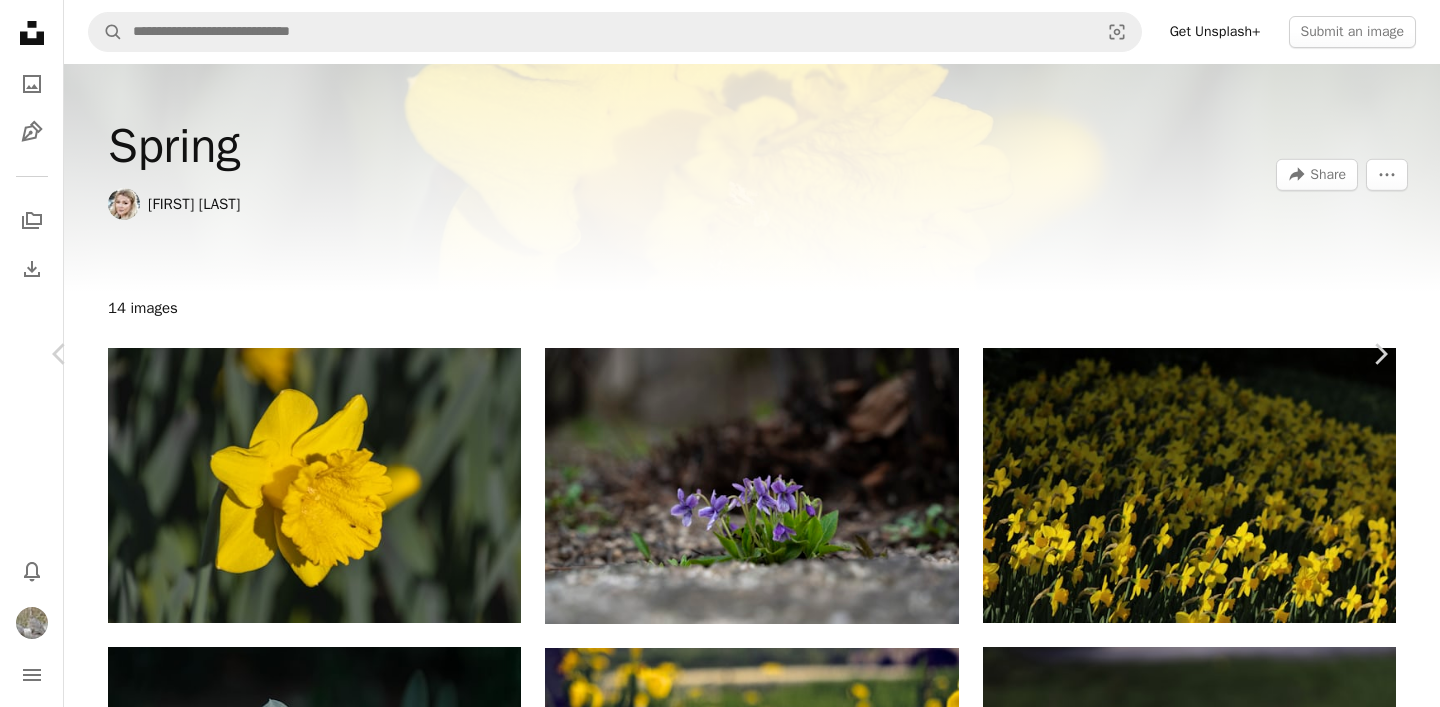 scroll, scrollTop: 100, scrollLeft: 0, axis: vertical 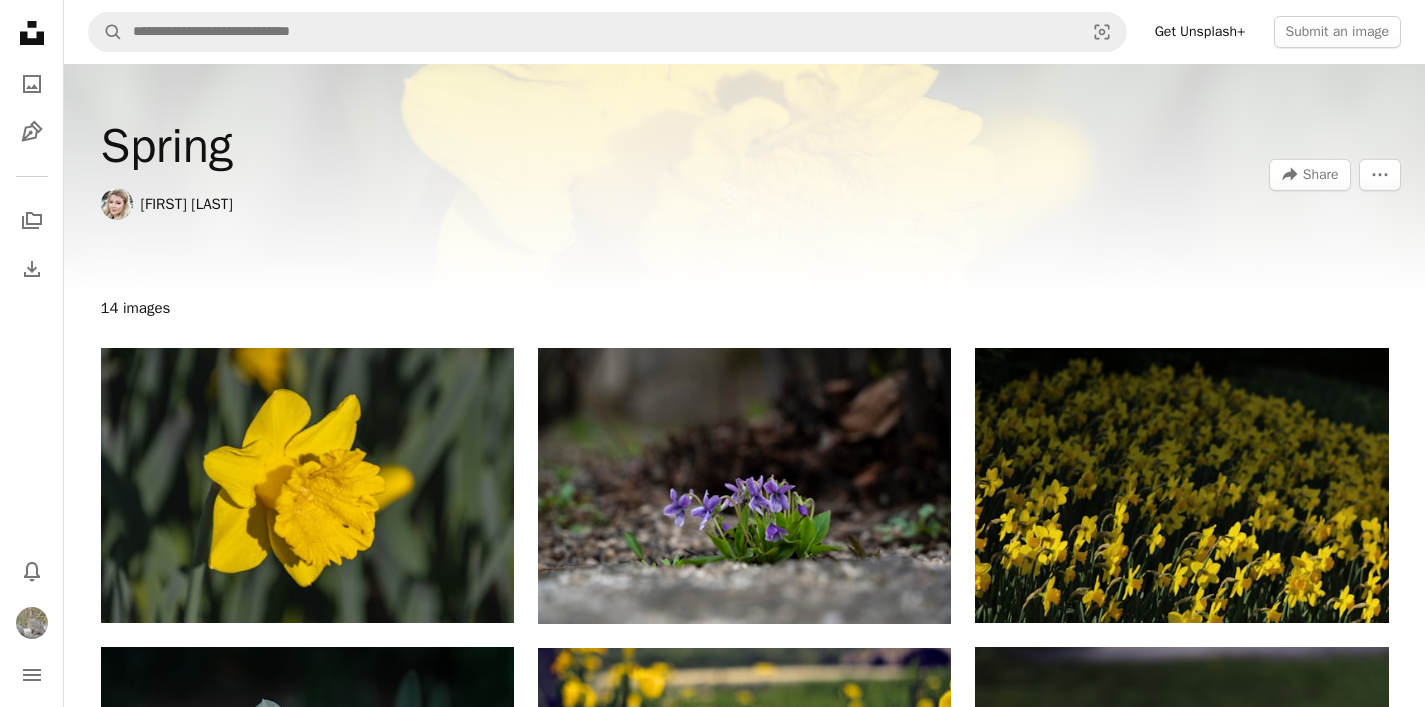 click at bounding box center [307, 1701] 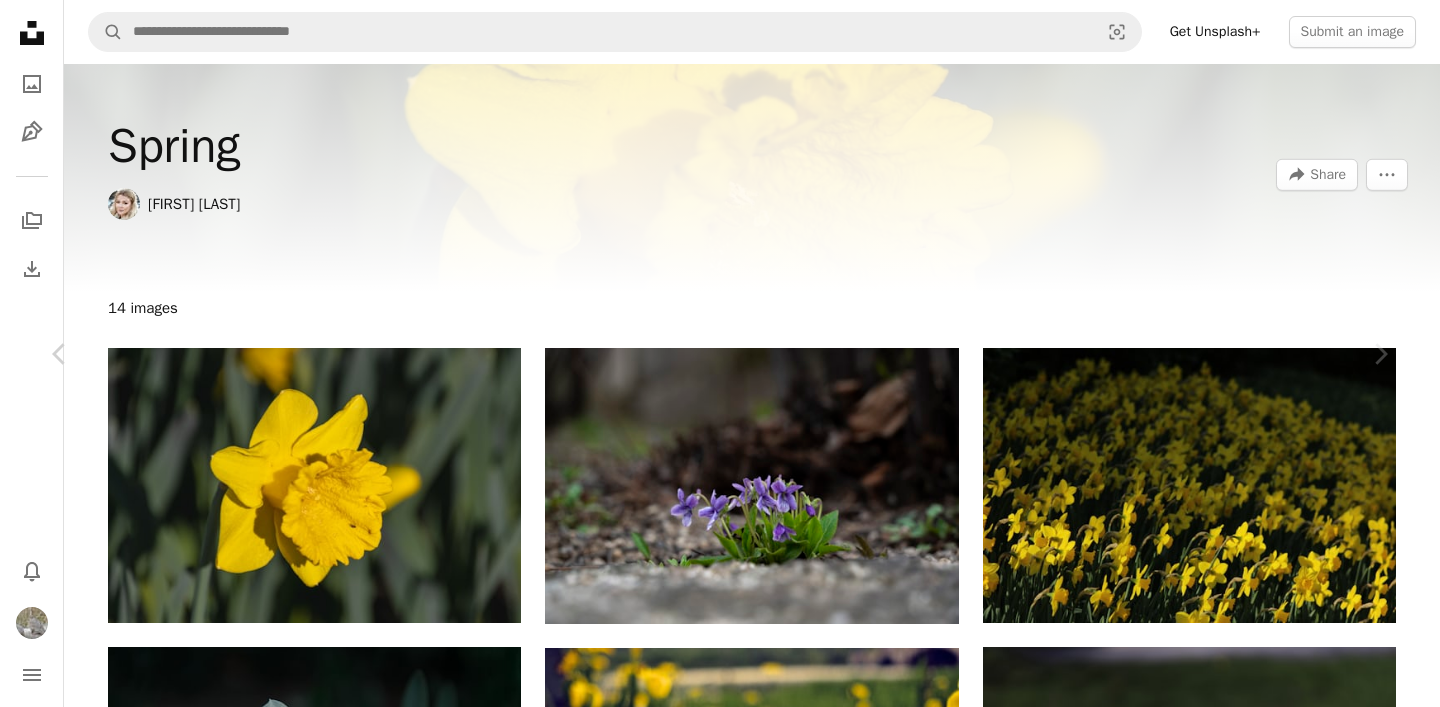 scroll, scrollTop: 0, scrollLeft: 0, axis: both 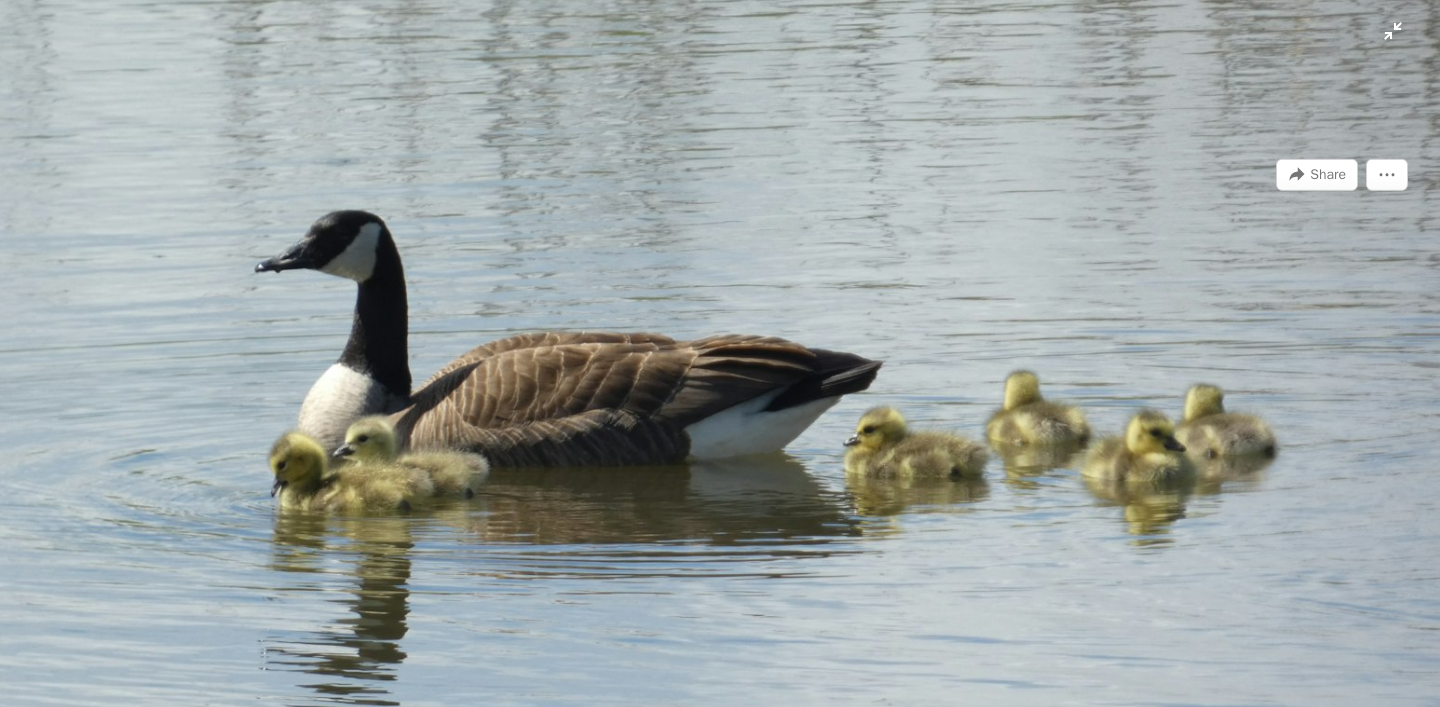 click at bounding box center (720, 540) 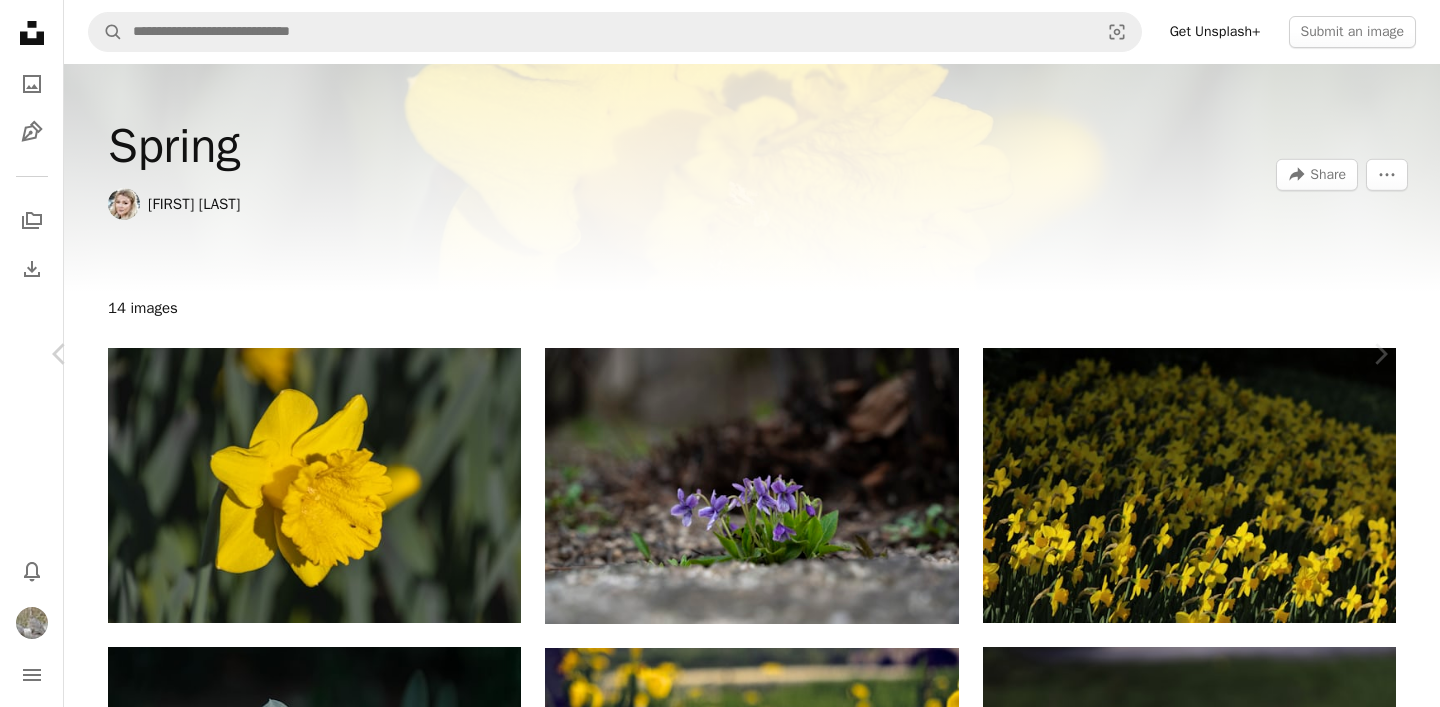 scroll, scrollTop: 500, scrollLeft: 0, axis: vertical 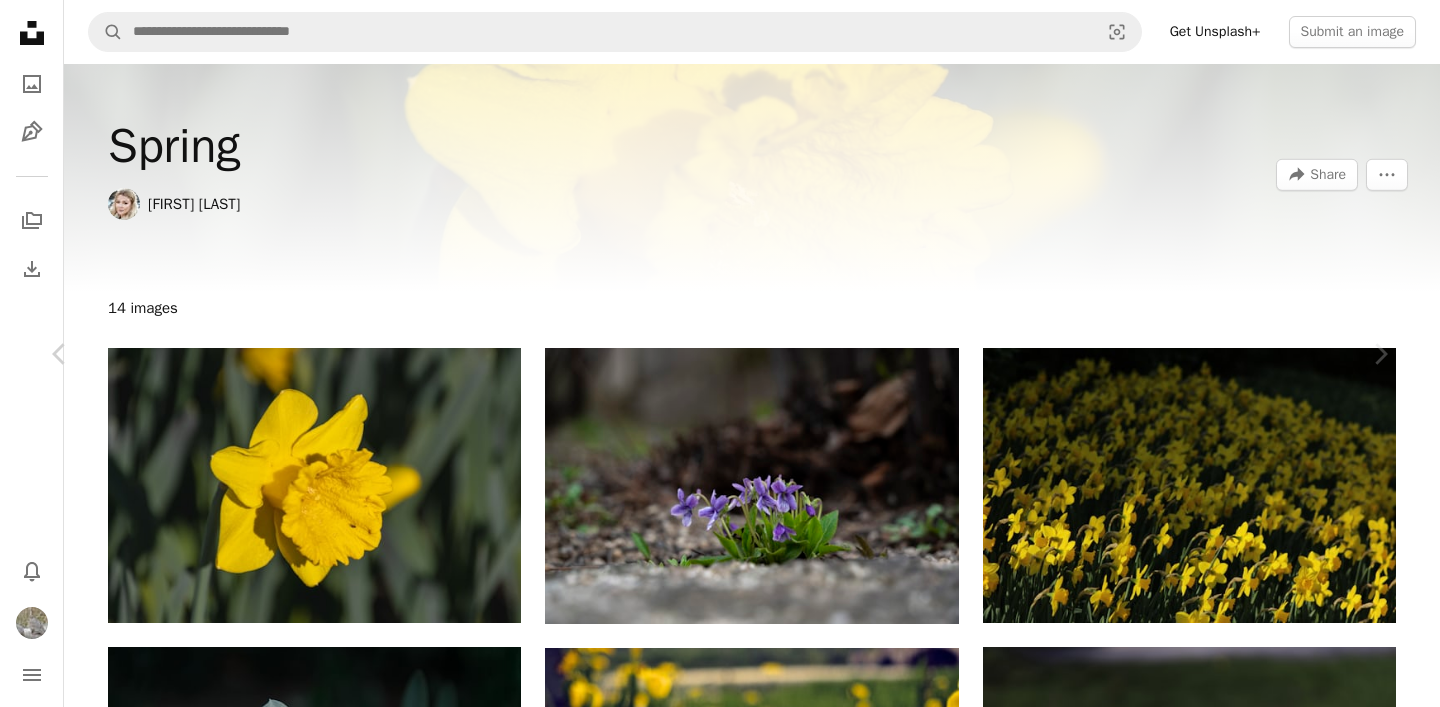 click on "Chevron right" at bounding box center [1380, 354] 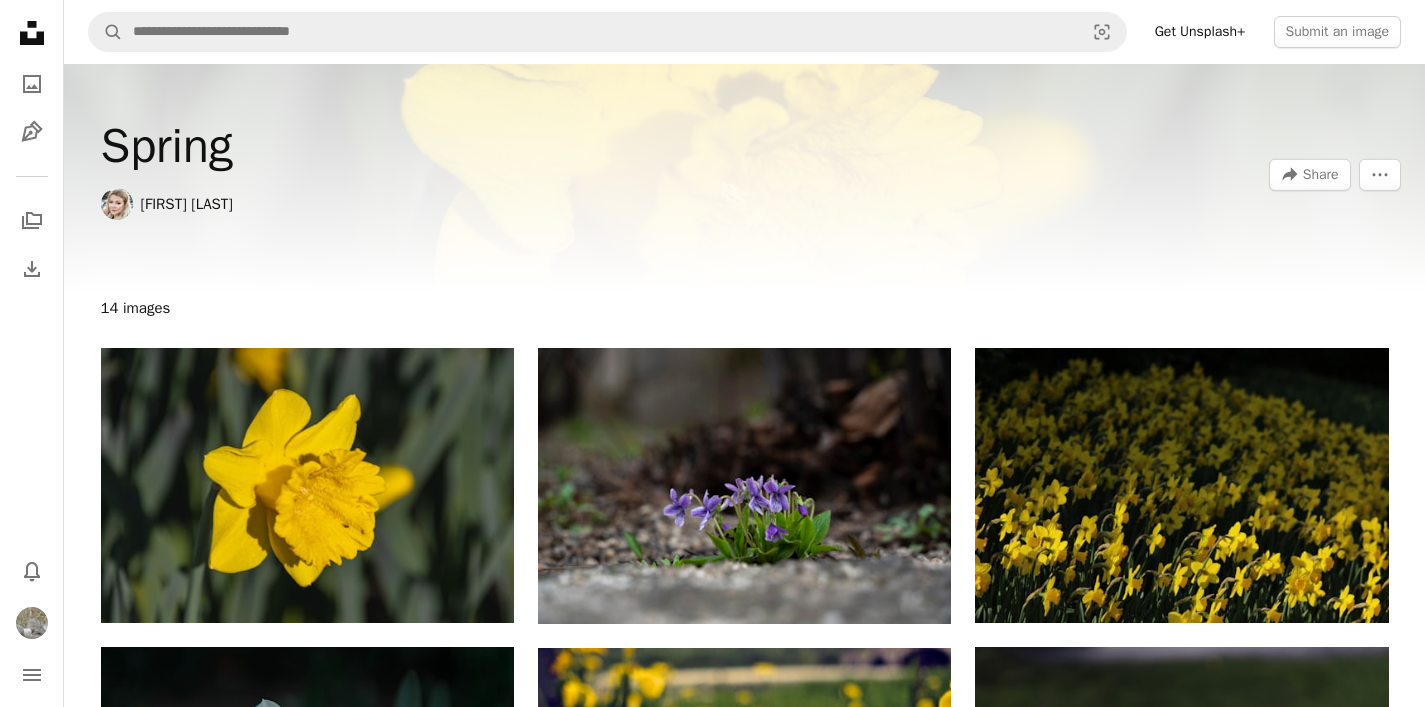 click at bounding box center (1181, 1683) 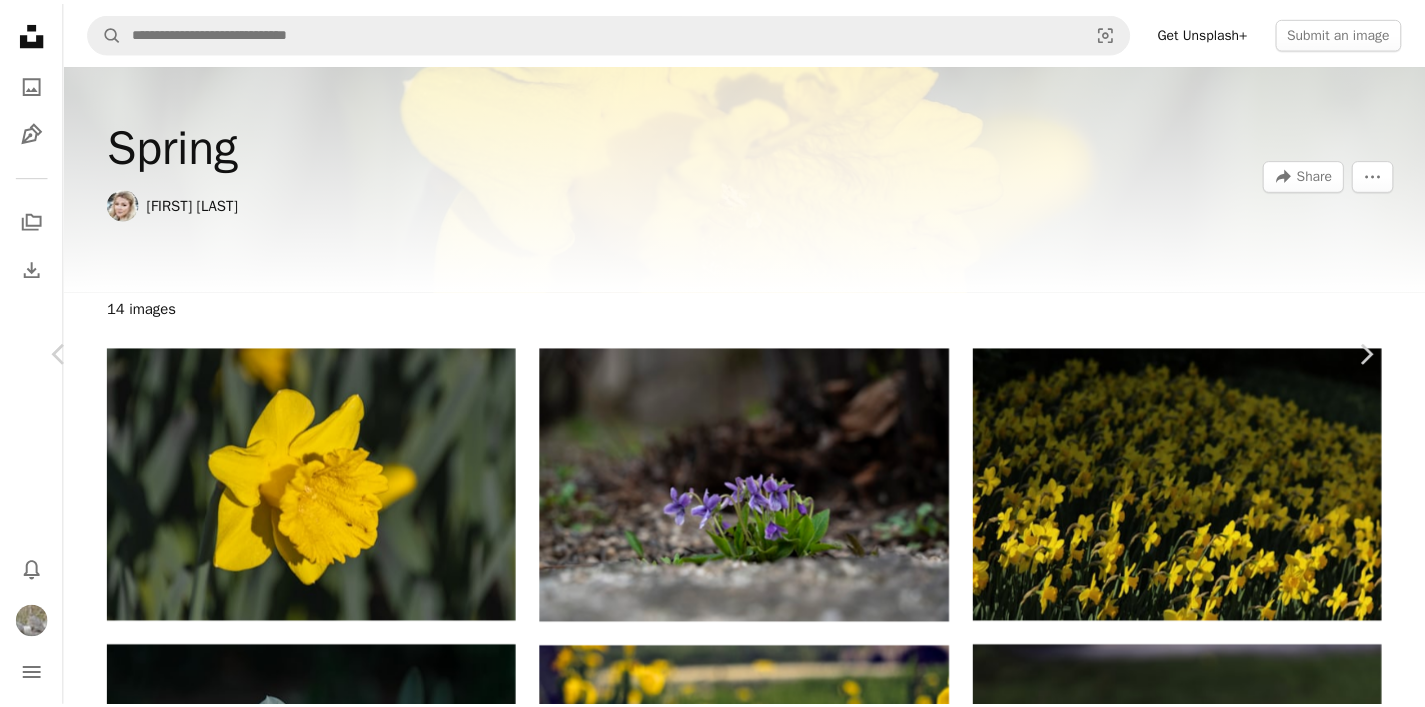 scroll, scrollTop: 400, scrollLeft: 0, axis: vertical 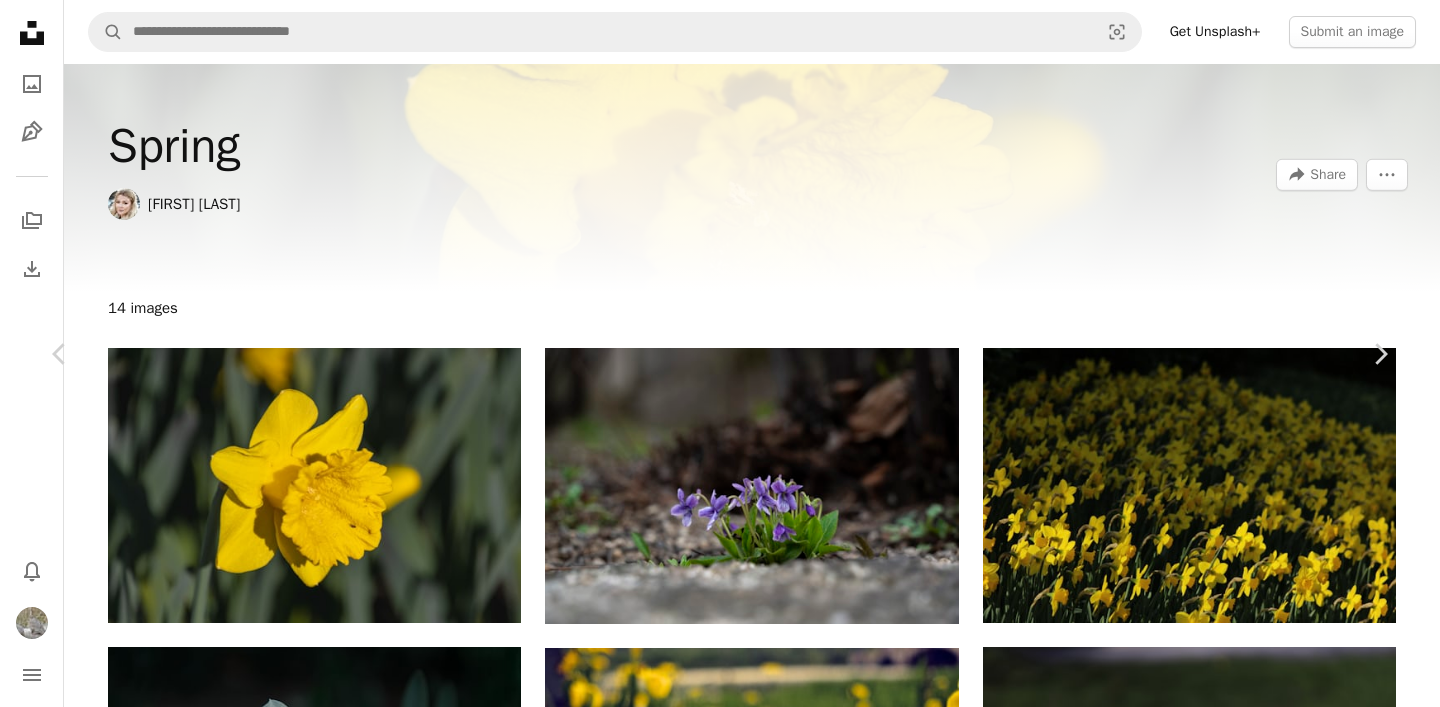click on "An X shape Chevron left Chevron right [FIRST] [LAST] Available for hire A checkmark inside of a circle A heart A plus sign Download Chevron down Zoom in Views 8,352 Downloads 65 A forward-right arrow Share Info icon Info More Actions Swanlings A map marker [LOCATION], [LOCATION], [CITY], [PROVINCE], [COUNTRY] Calendar outlined Published on [MONTH] [DAY], [YEAR] Camera SONY, ILCE-6100 Safety Free to use under the Unsplash License animal blue bird canada duck outdoors goose waterfowl beak [CITY] Related images A heart A plus sign [FIRST] [LAST] Available for hire A checkmark inside of a circle Arrow pointing down A heart A plus sign [FIRST] [LAST] Available for hire A checkmark inside of a circle Arrow pointing down A heart A plus sign [FIRST] Arrow pointing down Plus sign for Unsplash+ A heart A plus sign [FIRST] For Unsplash+ A lock Download A heart A plus sign [FIRST] [LAST] Available for hire A checkmark inside of a circle Arrow pointing down A heart A plus sign [FIRST] [LAST] Available for hire" at bounding box center [720, 2775] 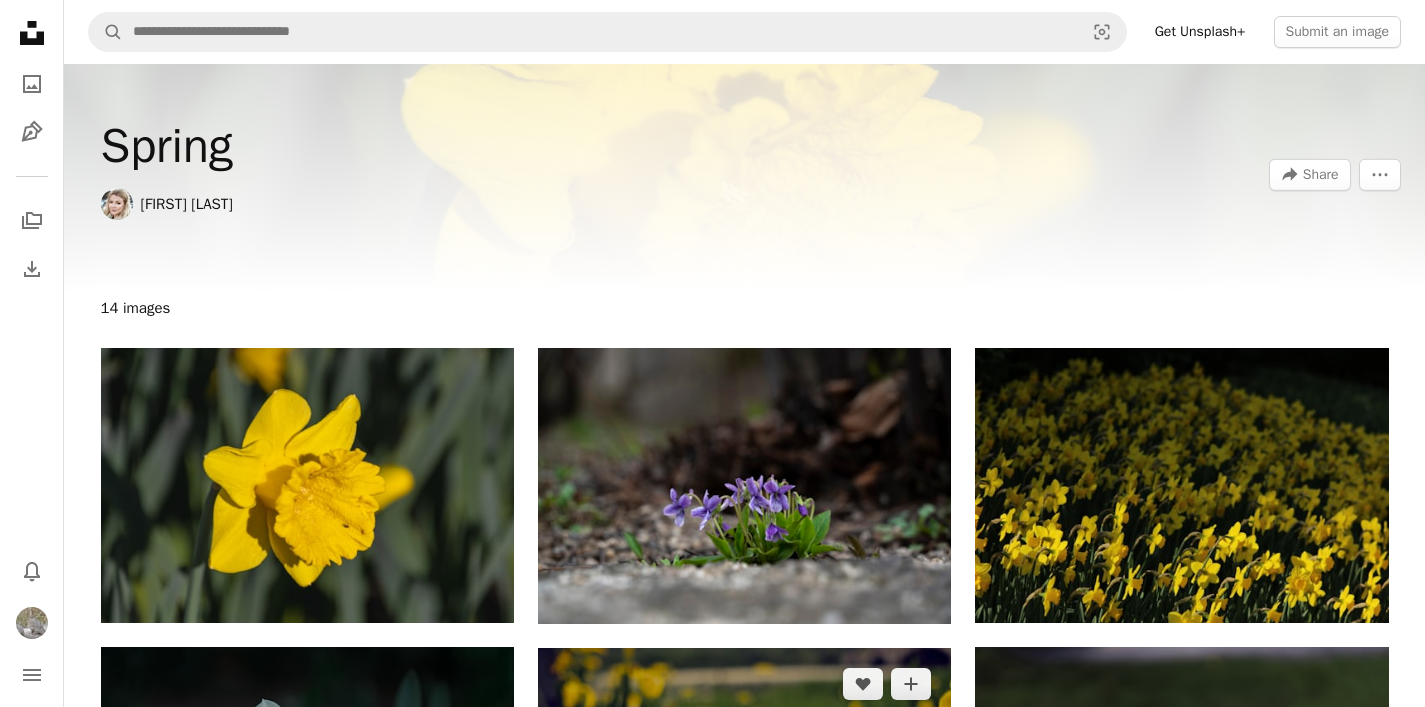 scroll, scrollTop: 0, scrollLeft: 0, axis: both 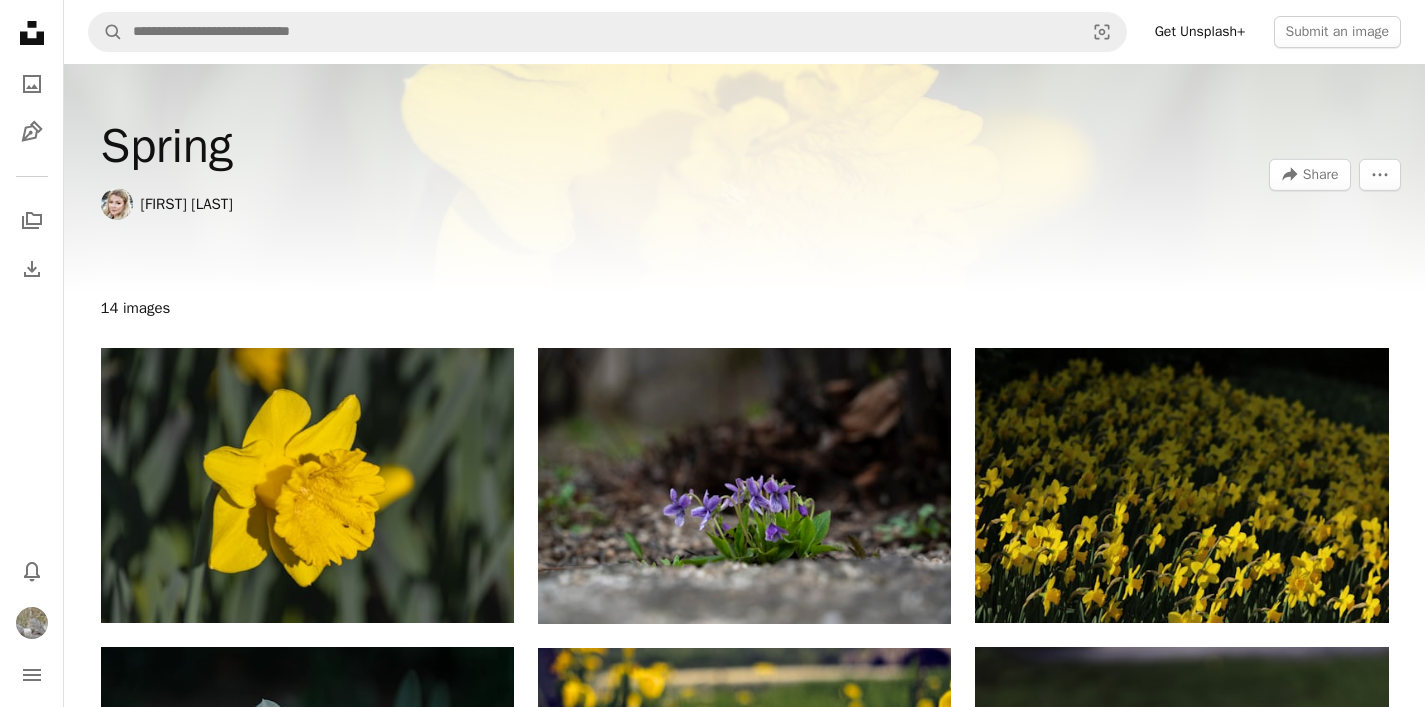 click on "[FIRST] [LAST]" at bounding box center [187, 204] 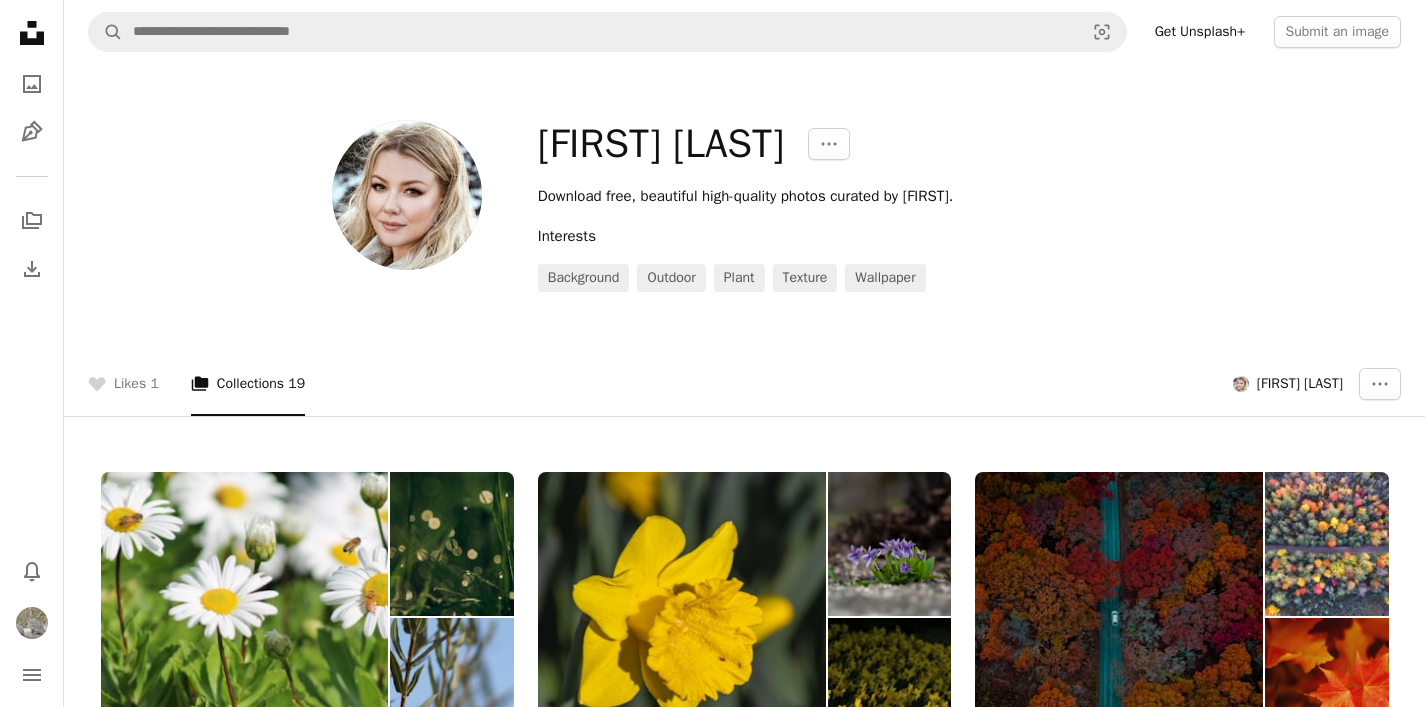 scroll, scrollTop: 1700, scrollLeft: 0, axis: vertical 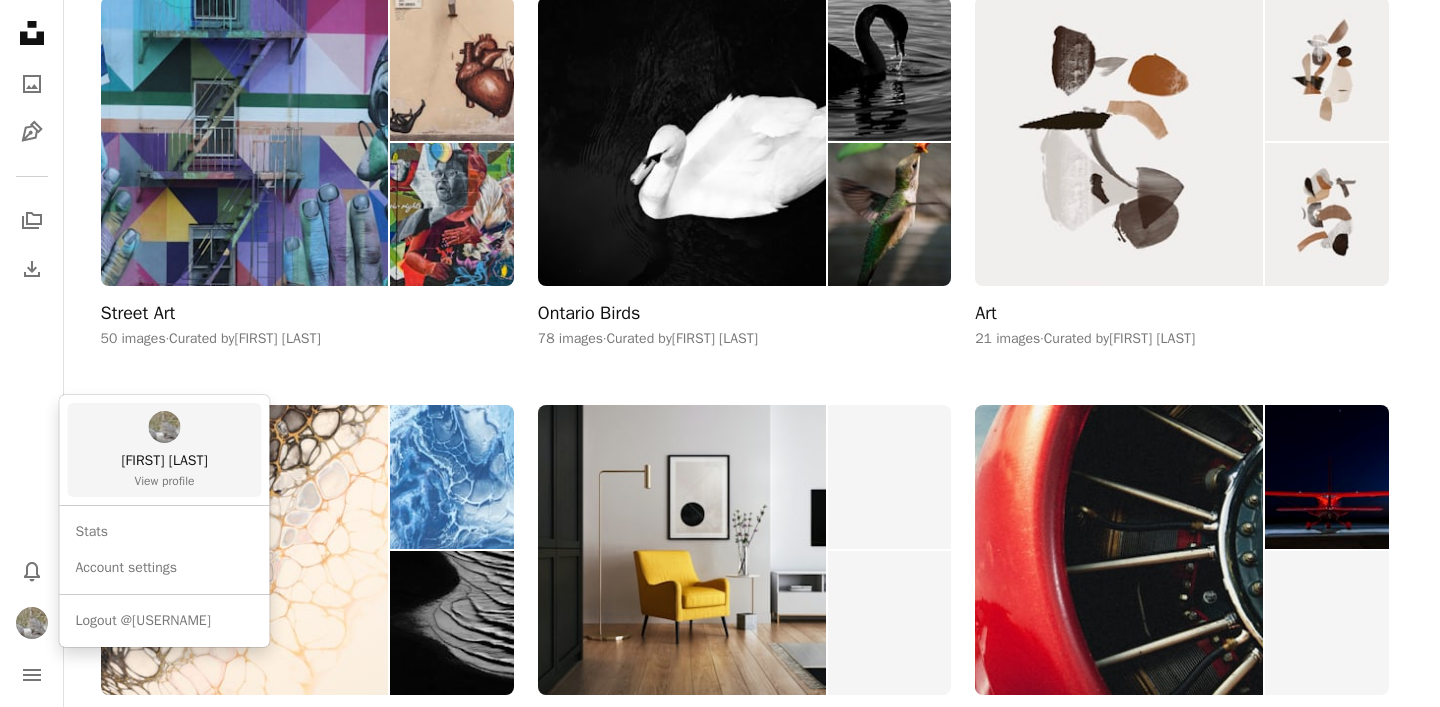 click on "[FIRST] [LAST]" at bounding box center [164, 461] 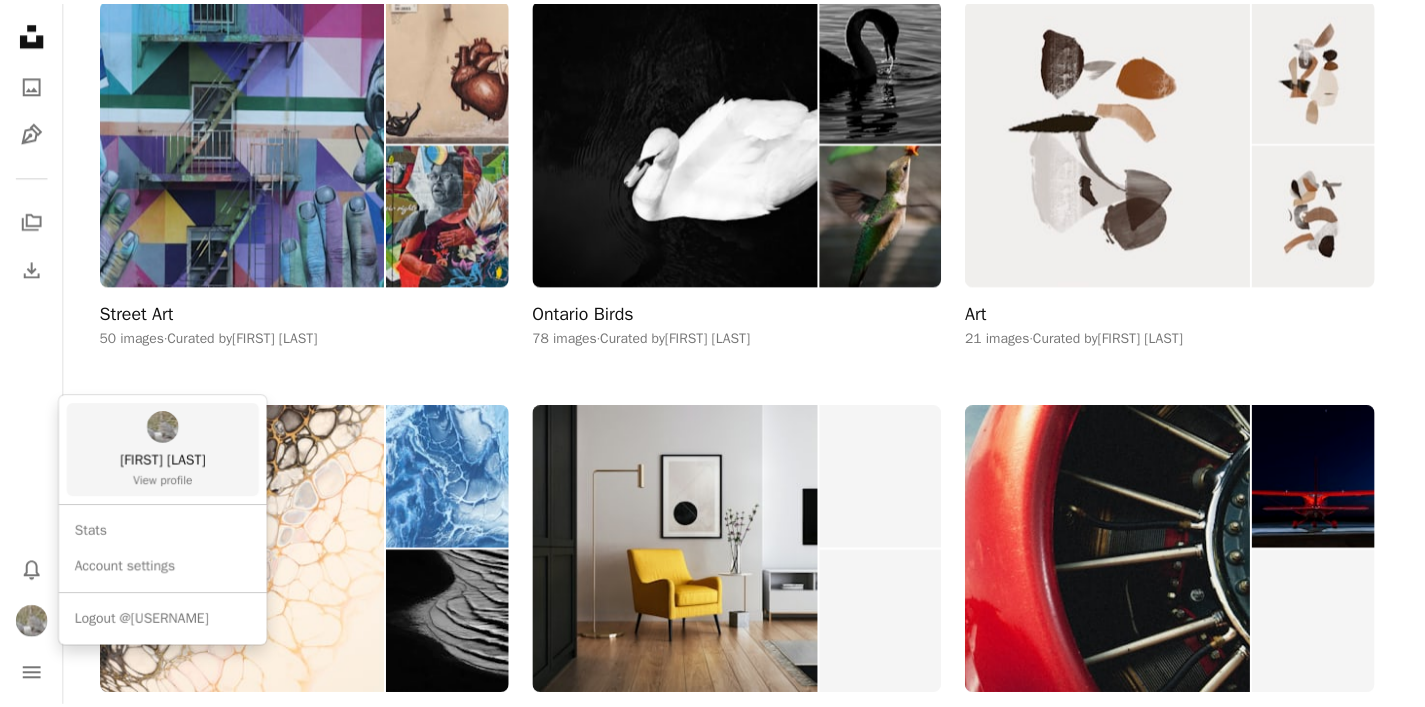 scroll, scrollTop: 1700, scrollLeft: 0, axis: vertical 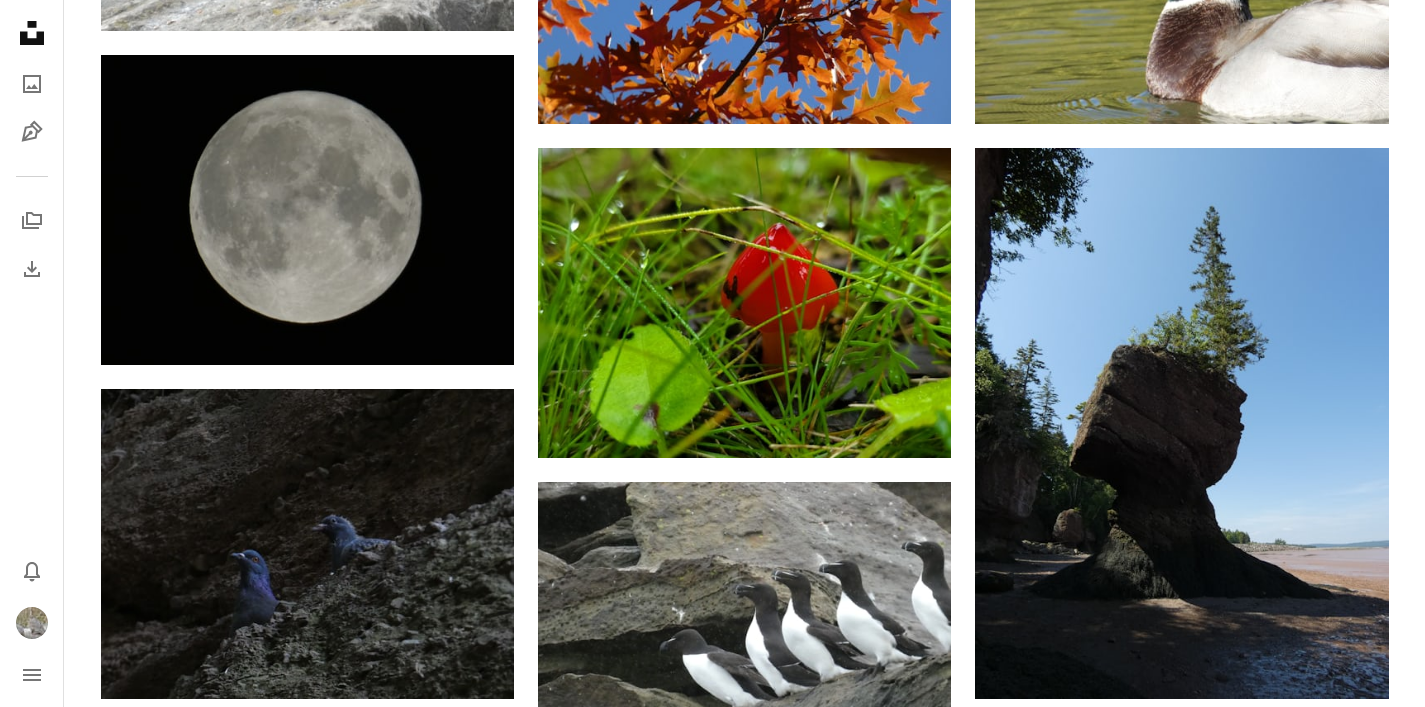 click 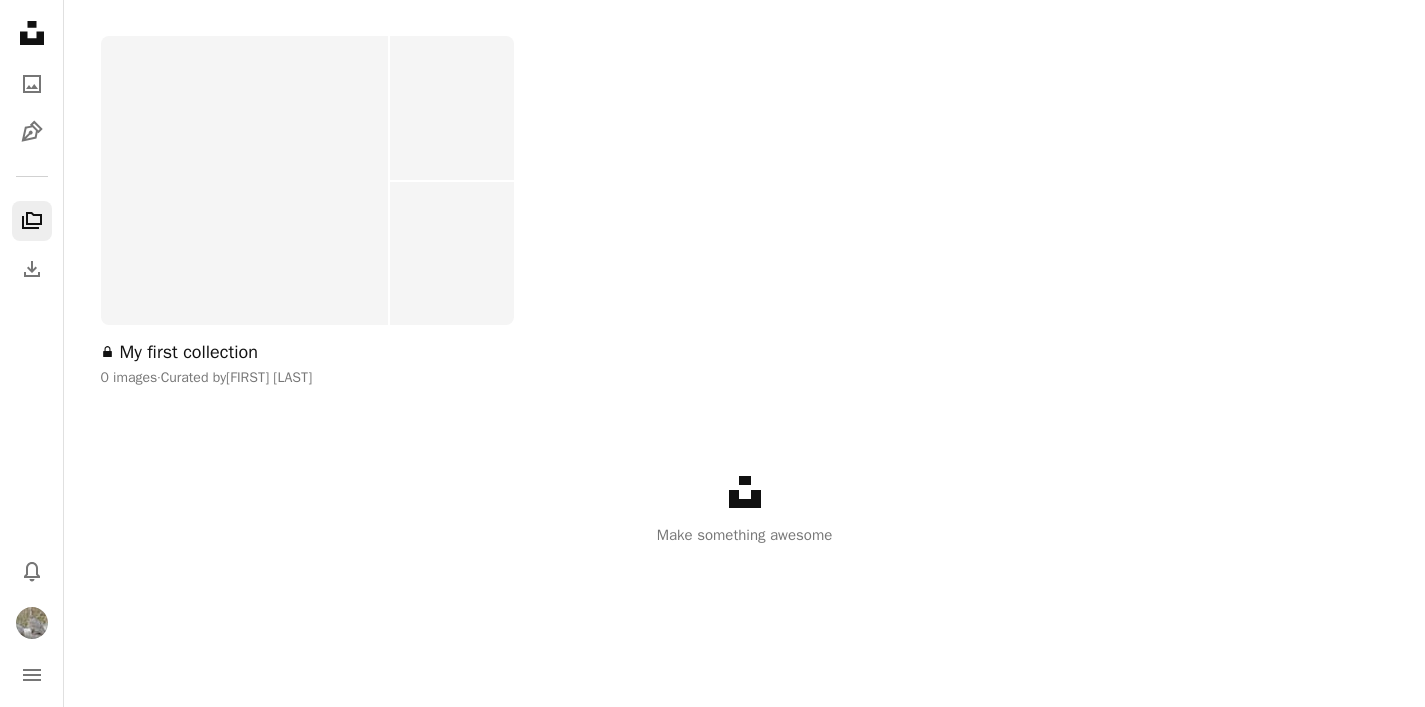 scroll, scrollTop: 200, scrollLeft: 0, axis: vertical 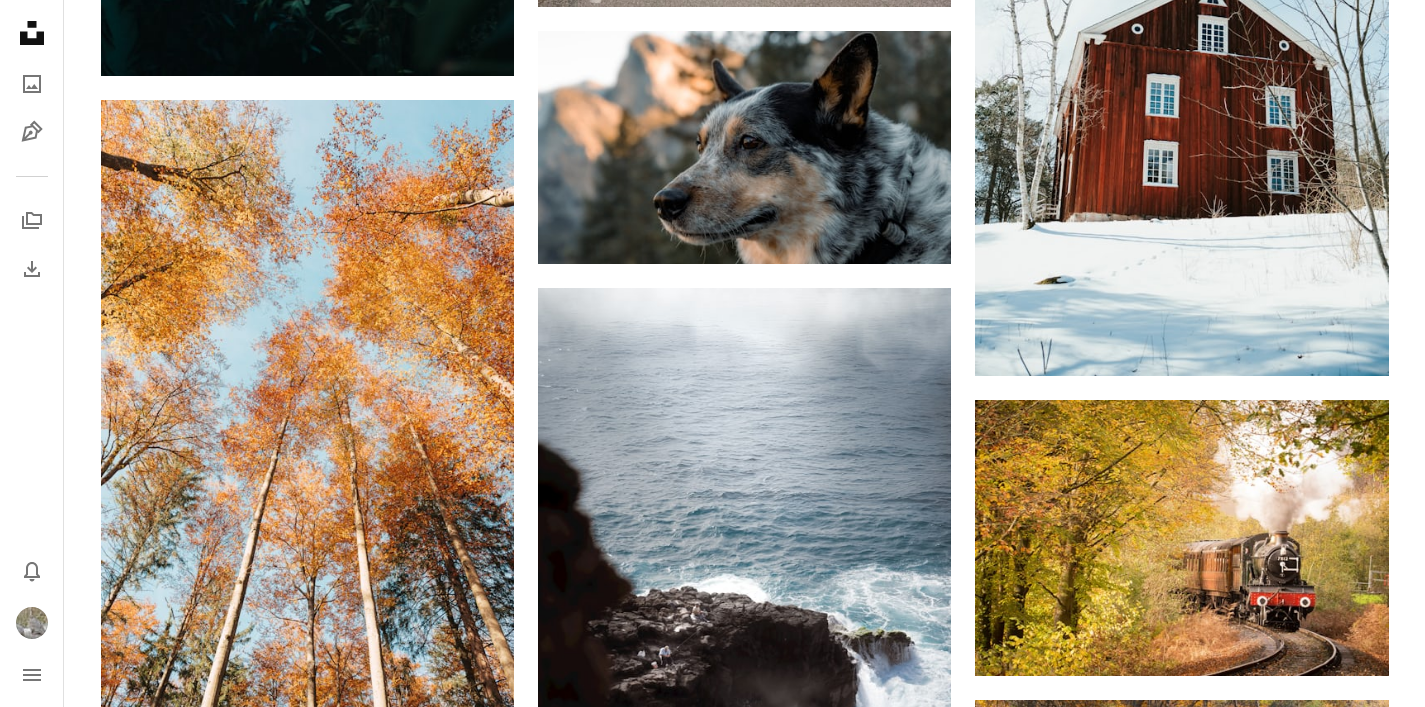 click 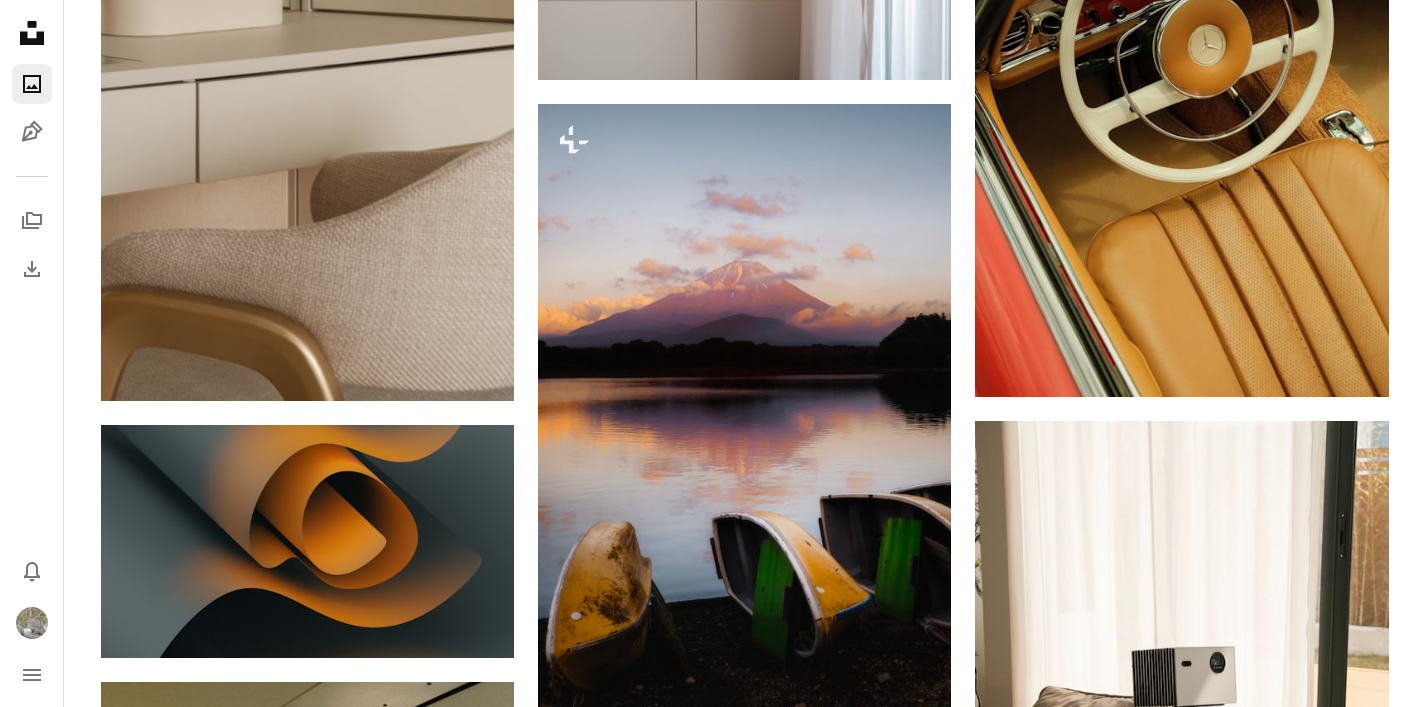 scroll, scrollTop: 0, scrollLeft: 0, axis: both 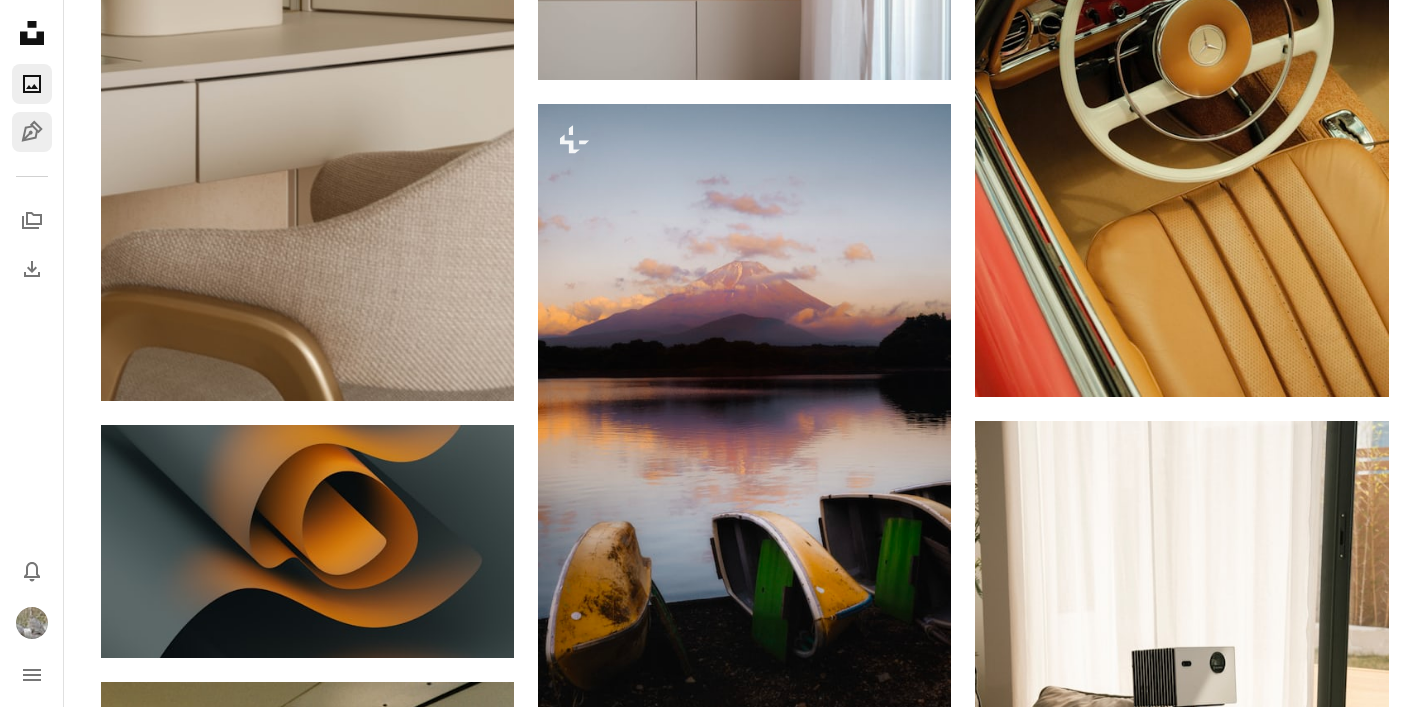 click on "Pen Tool" 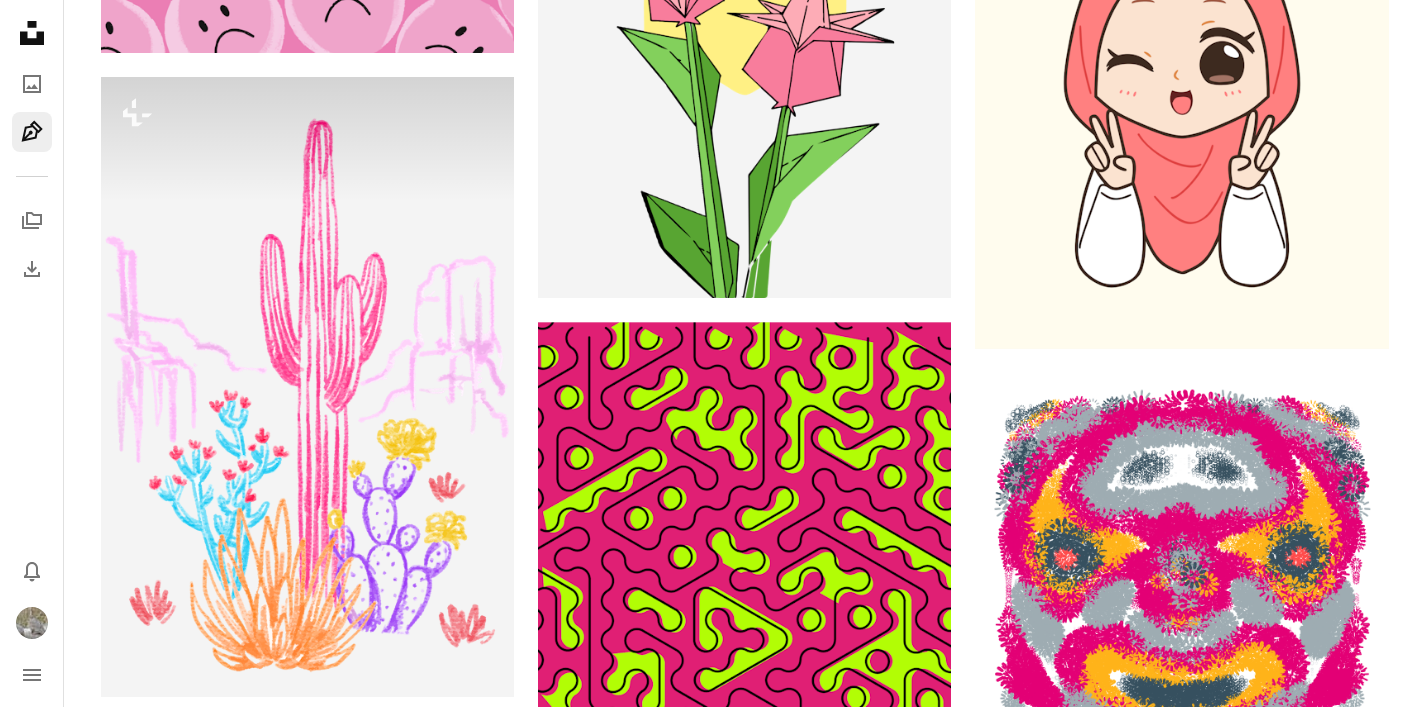 scroll, scrollTop: 0, scrollLeft: 0, axis: both 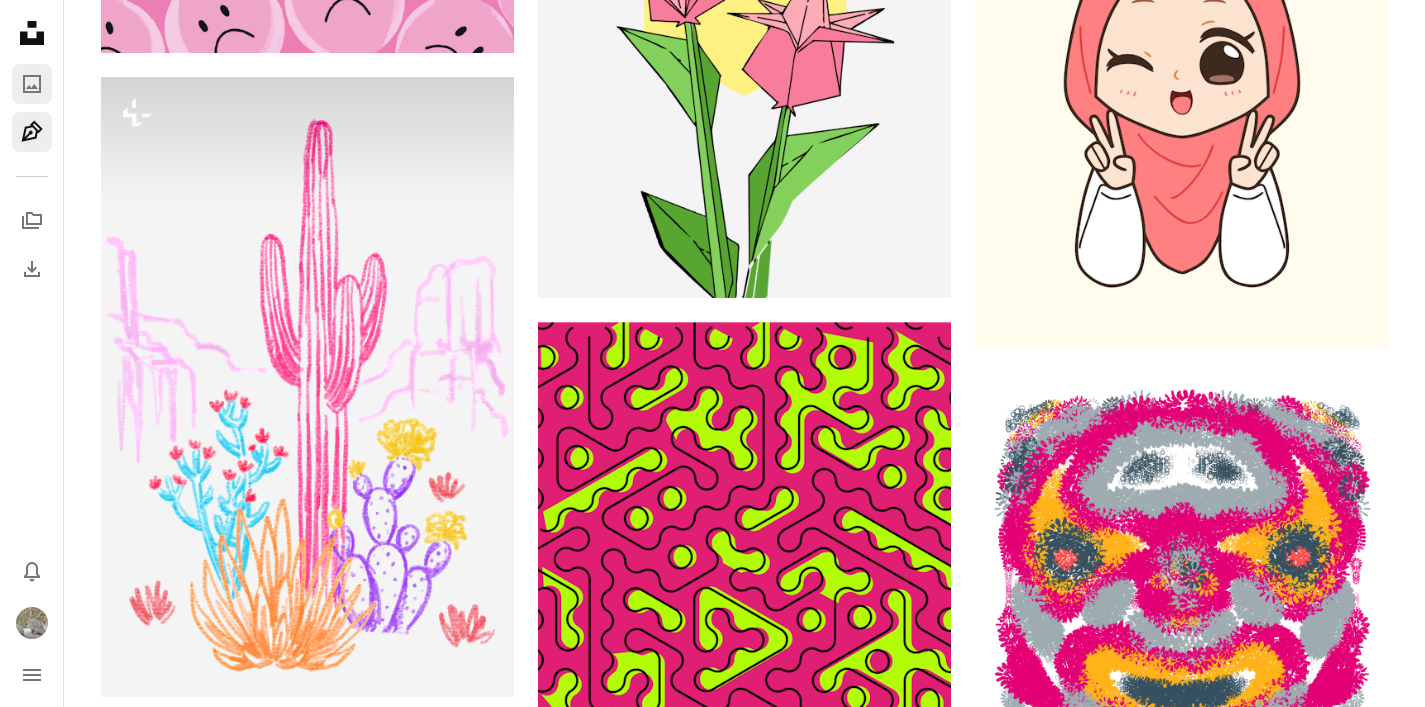 click 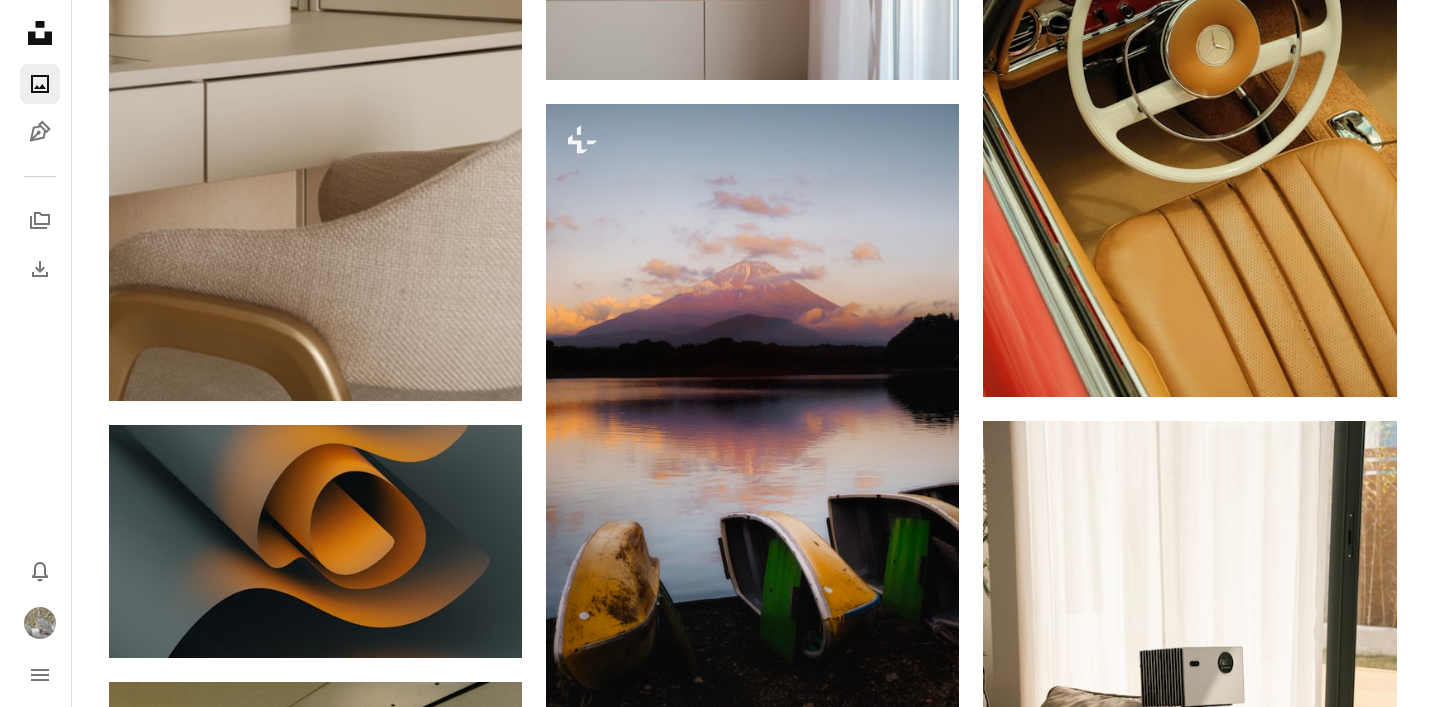scroll, scrollTop: 18300, scrollLeft: 0, axis: vertical 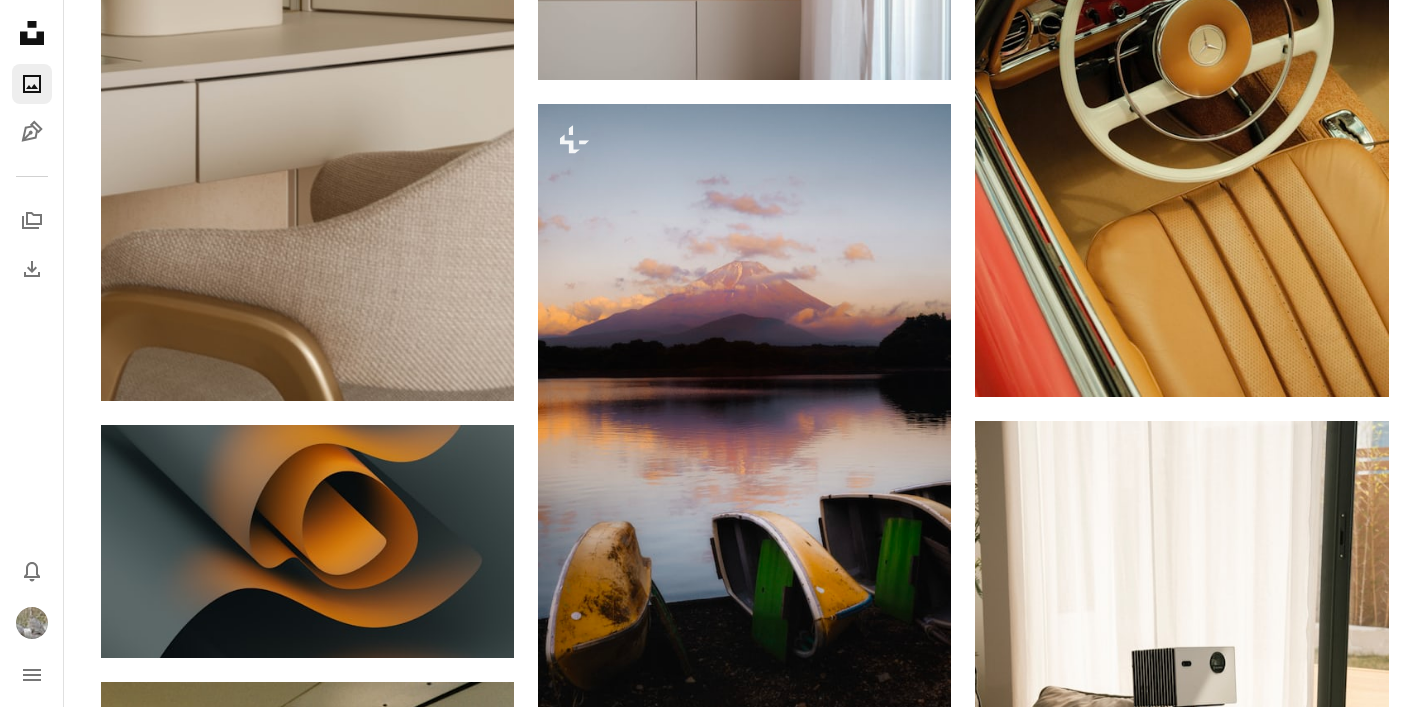 click at bounding box center (744, 16923) 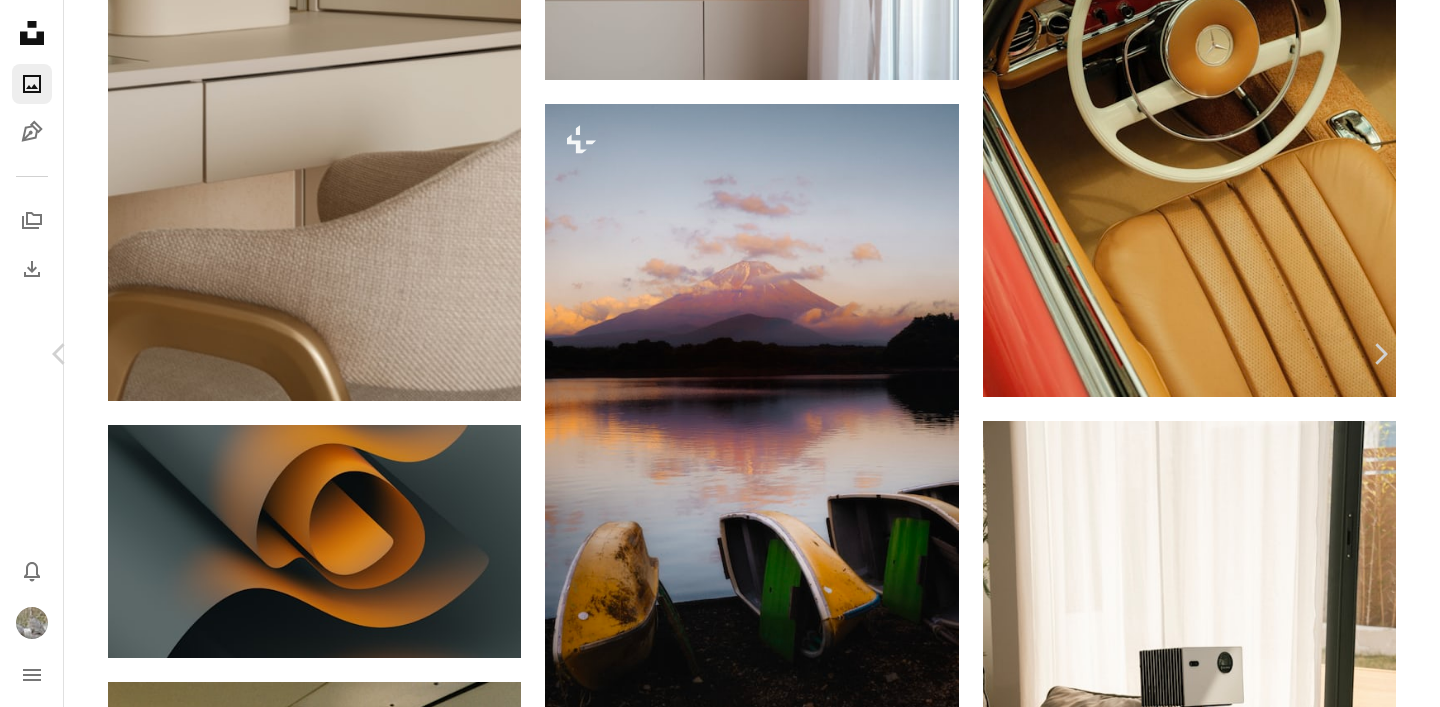 scroll, scrollTop: 0, scrollLeft: 0, axis: both 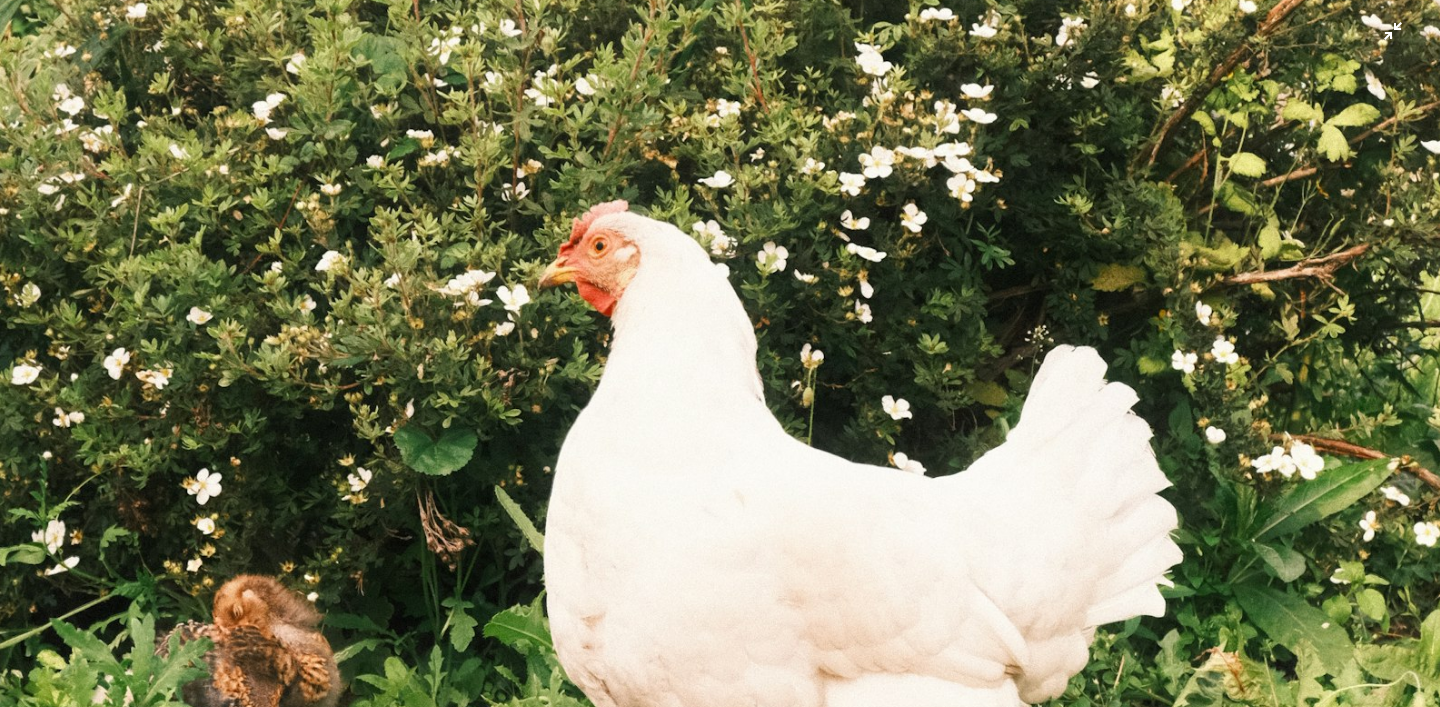 click at bounding box center (720, 675) 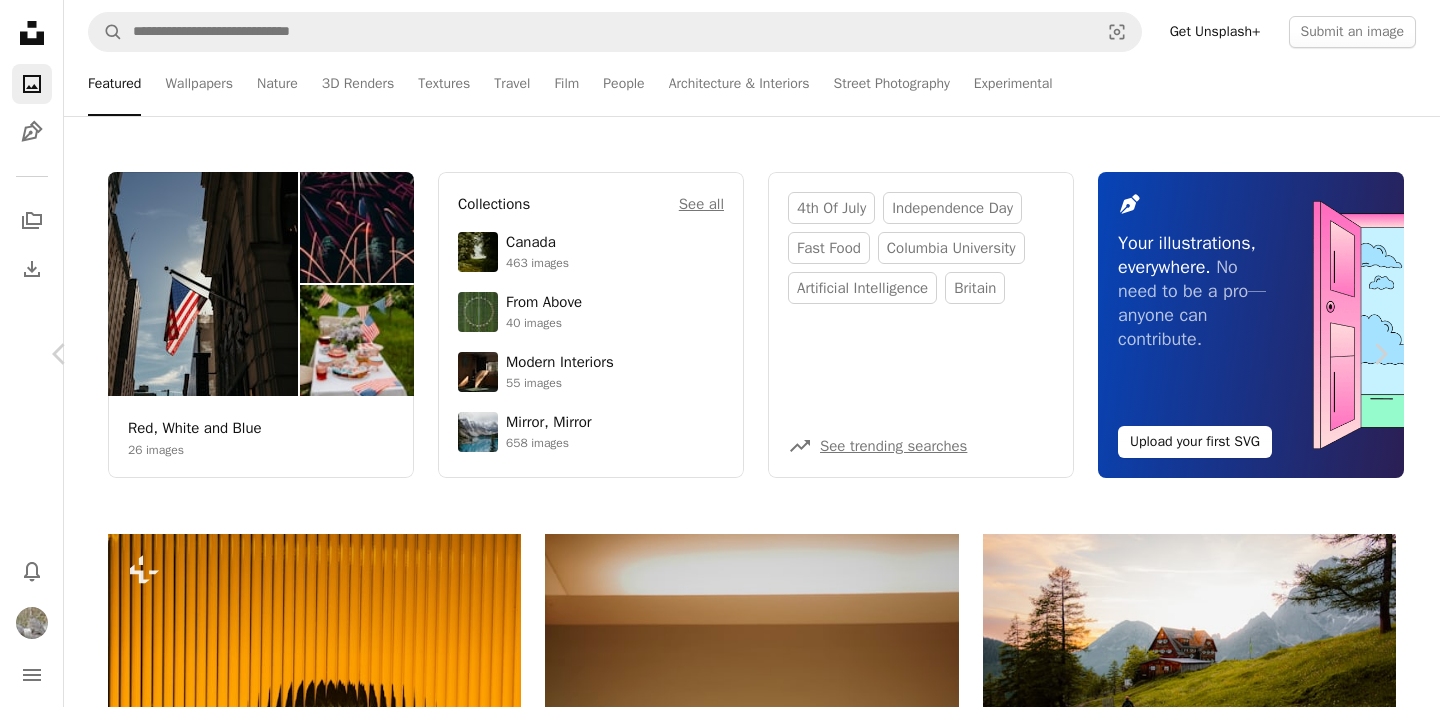 click on "A heart" 